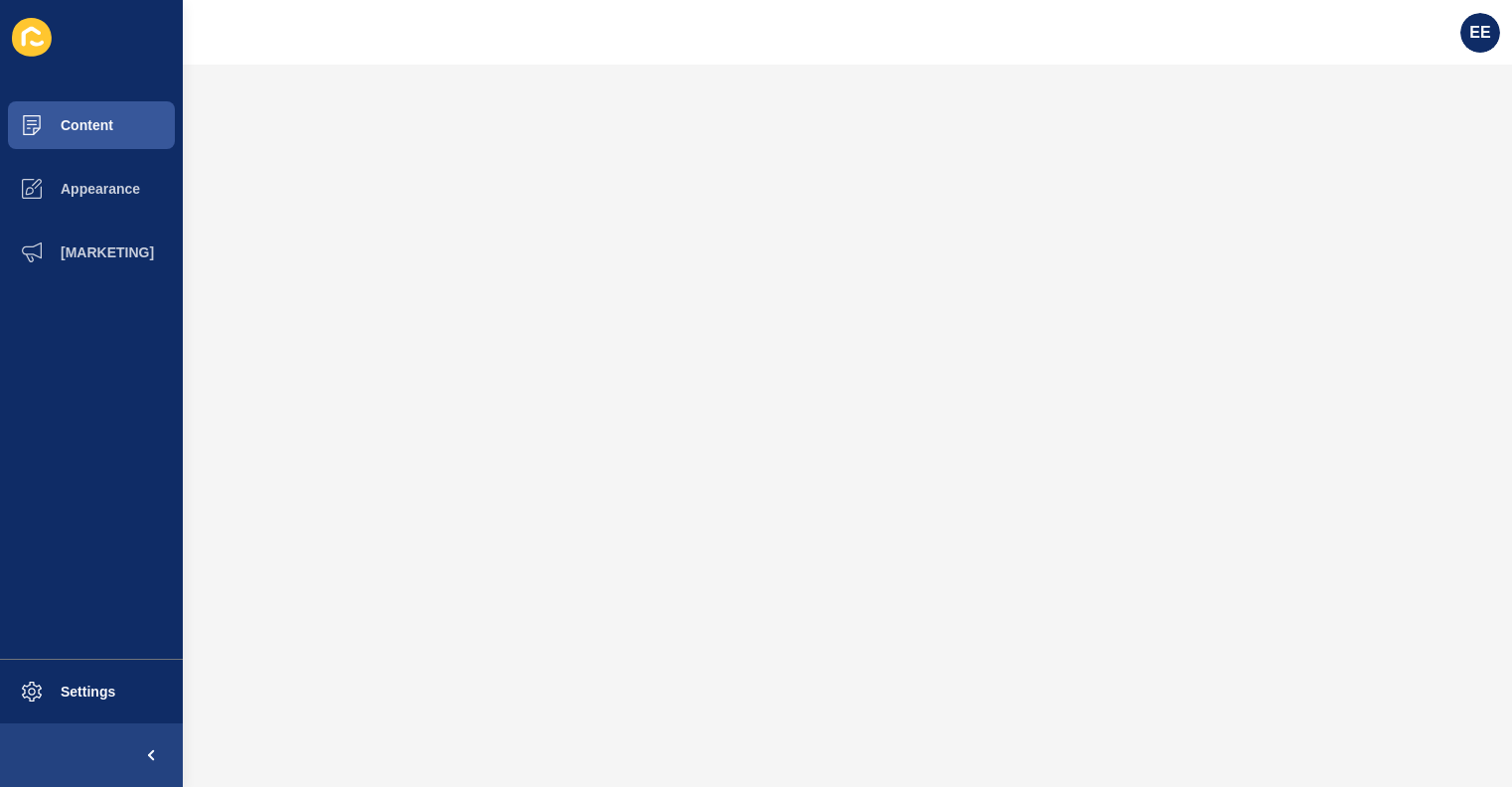 scroll, scrollTop: 0, scrollLeft: 0, axis: both 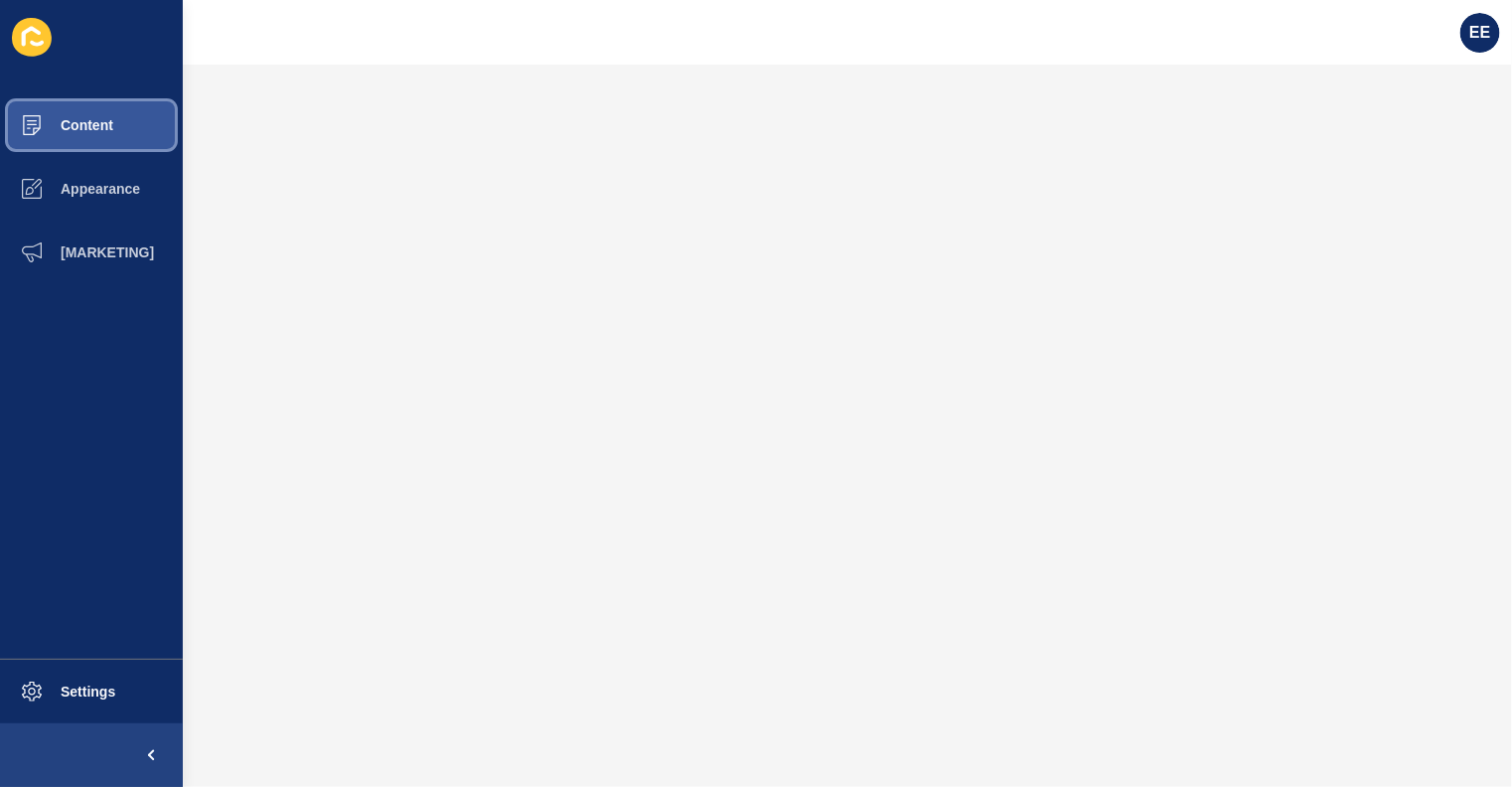 click on "Content" at bounding box center [55, 125] 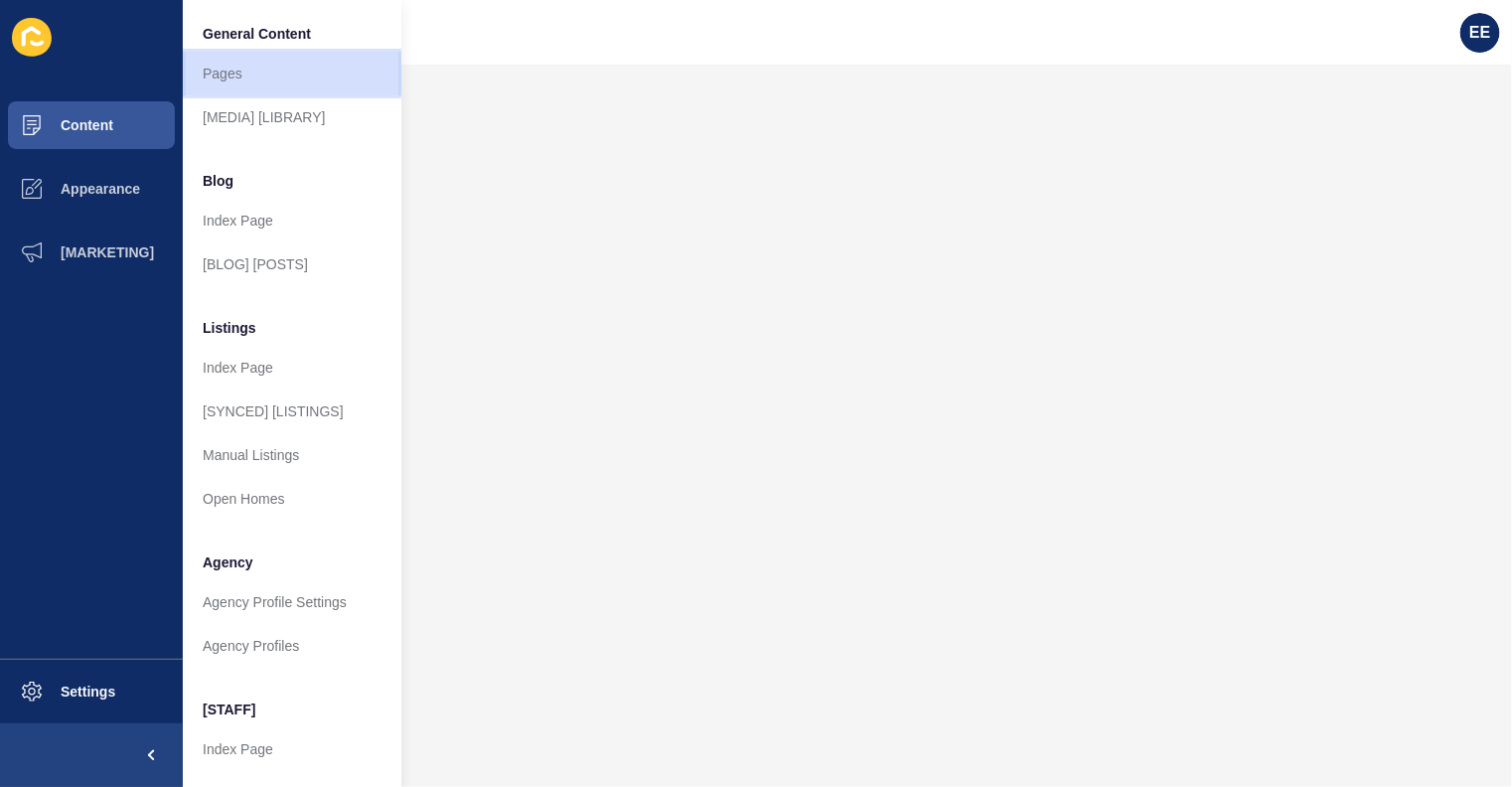 click on "Pages" at bounding box center [292, 74] 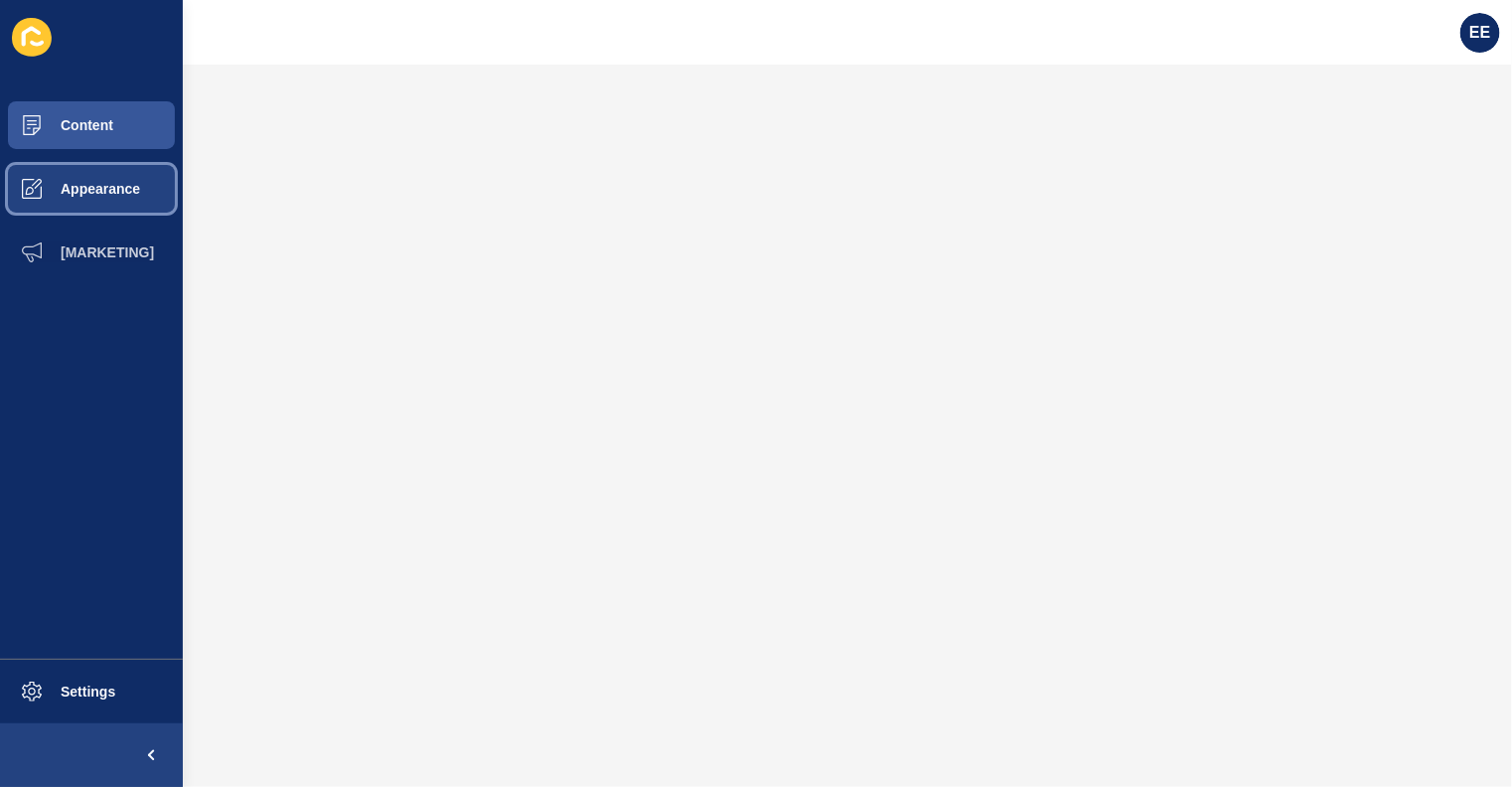 click on "Appearance" at bounding box center [91, 189] 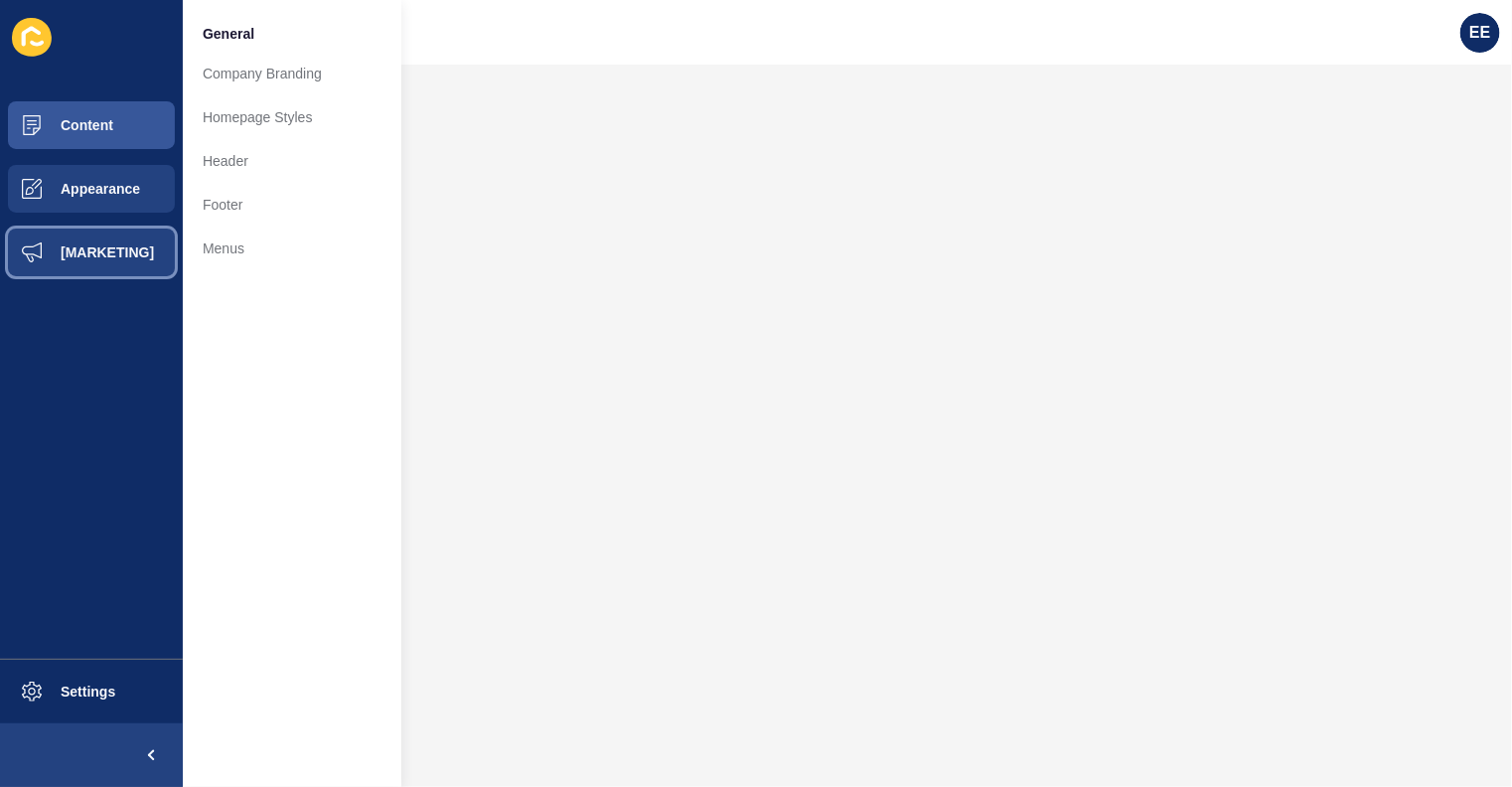 click on "[MARKETING]" at bounding box center (91, 252) 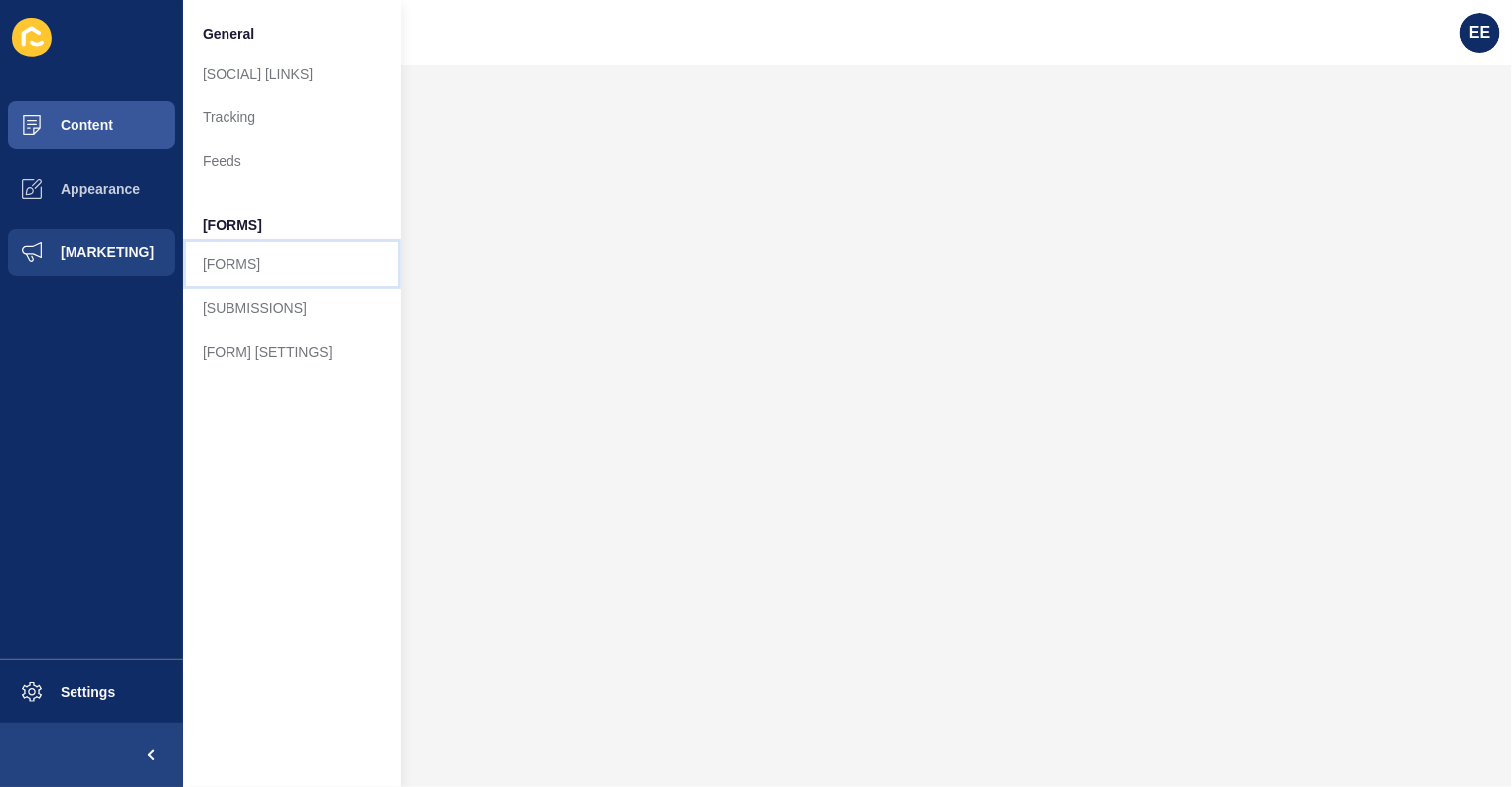click on "[FORMS]" at bounding box center [292, 264] 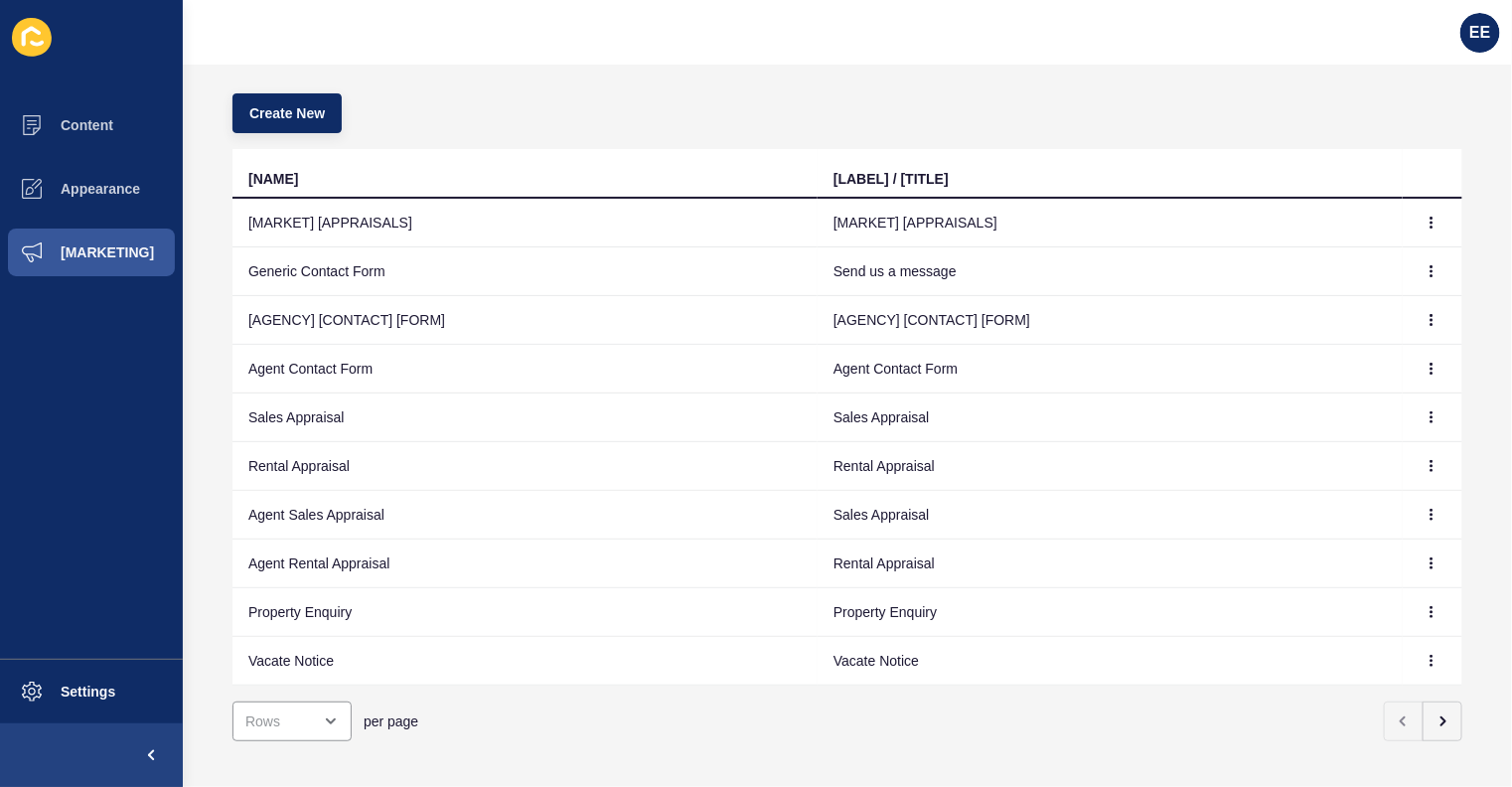 scroll, scrollTop: 145, scrollLeft: 0, axis: vertical 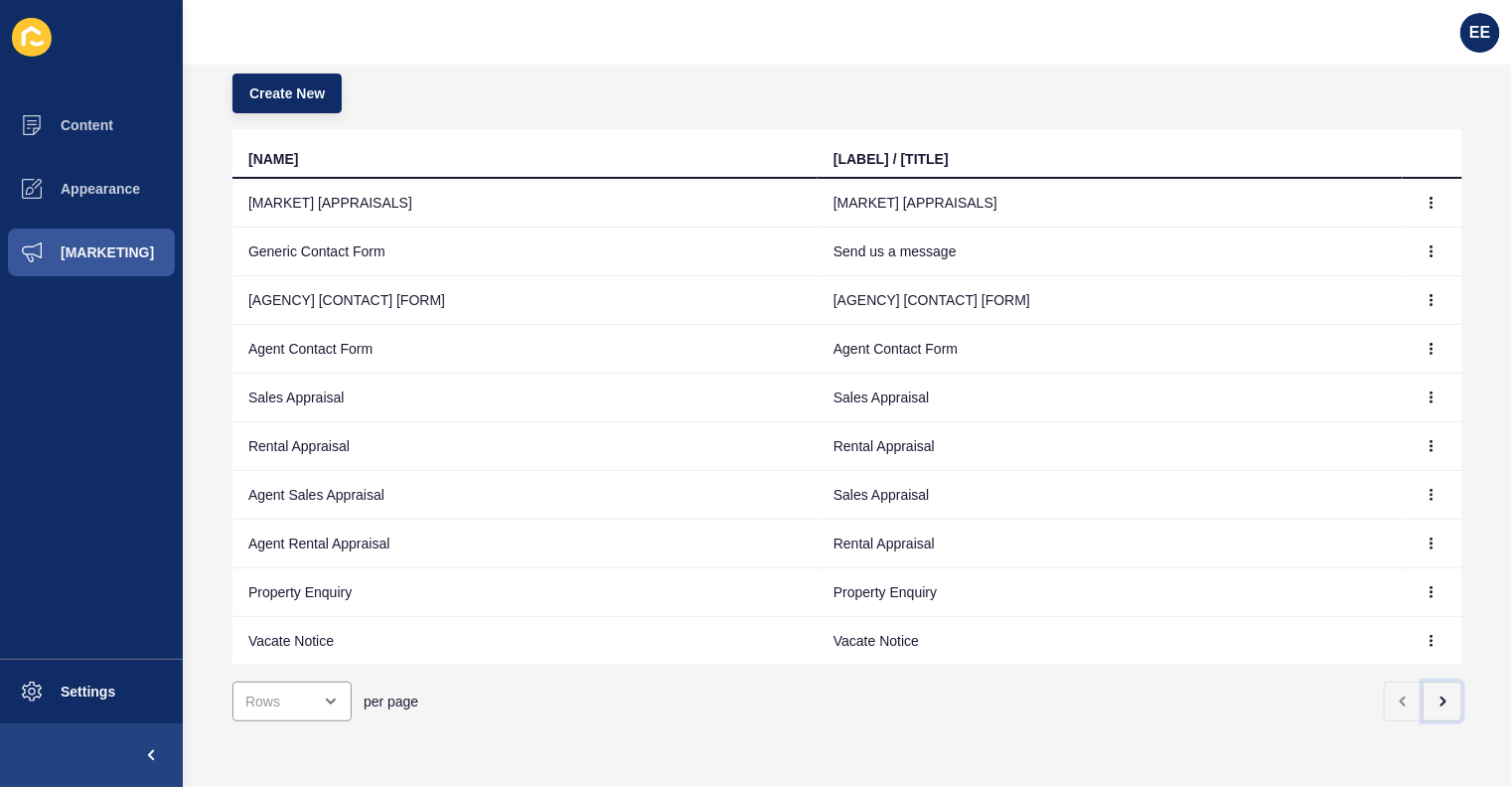 click at bounding box center (1442, 702) 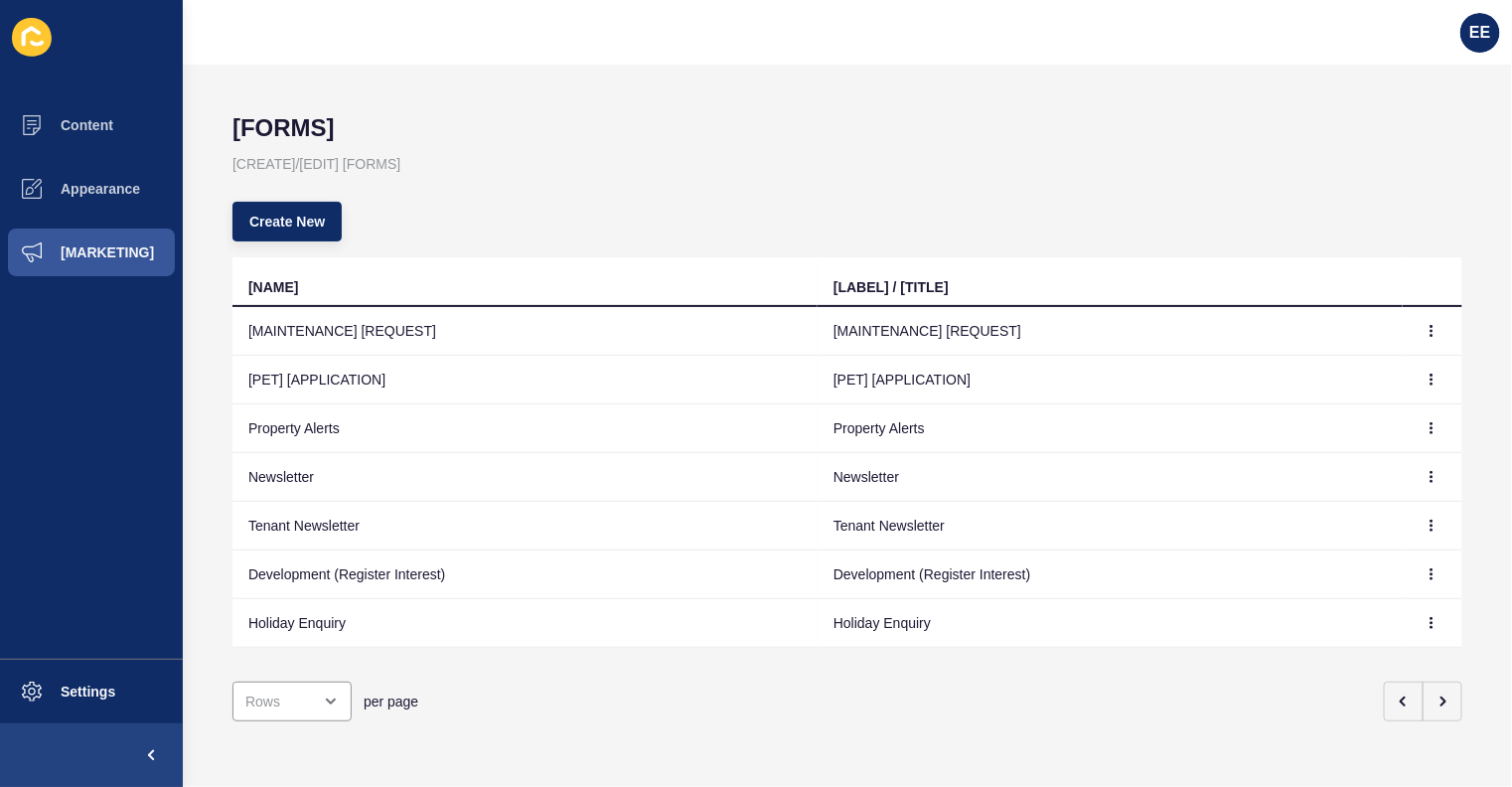 scroll, scrollTop: 0, scrollLeft: 0, axis: both 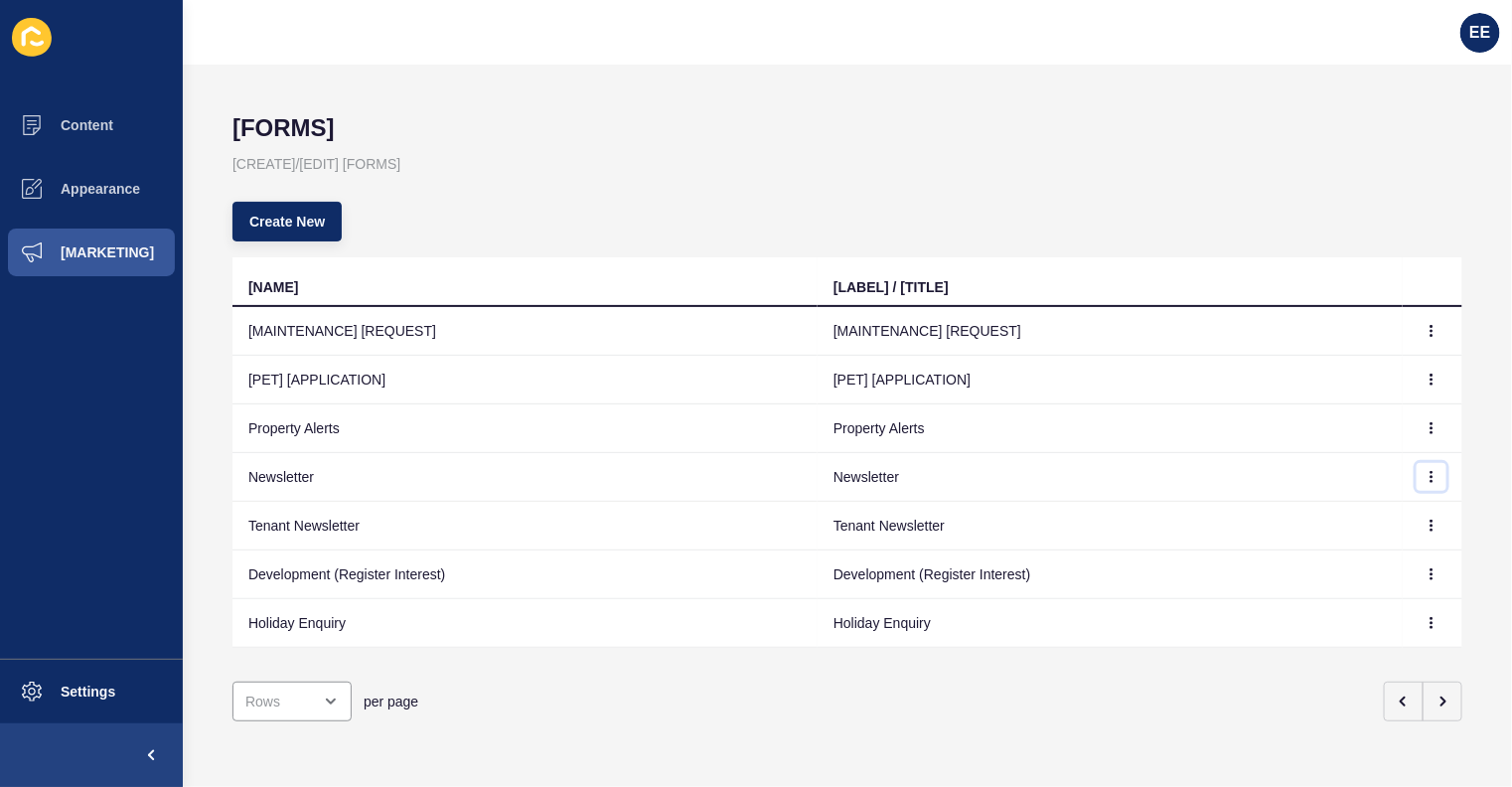 click at bounding box center (1432, 331) 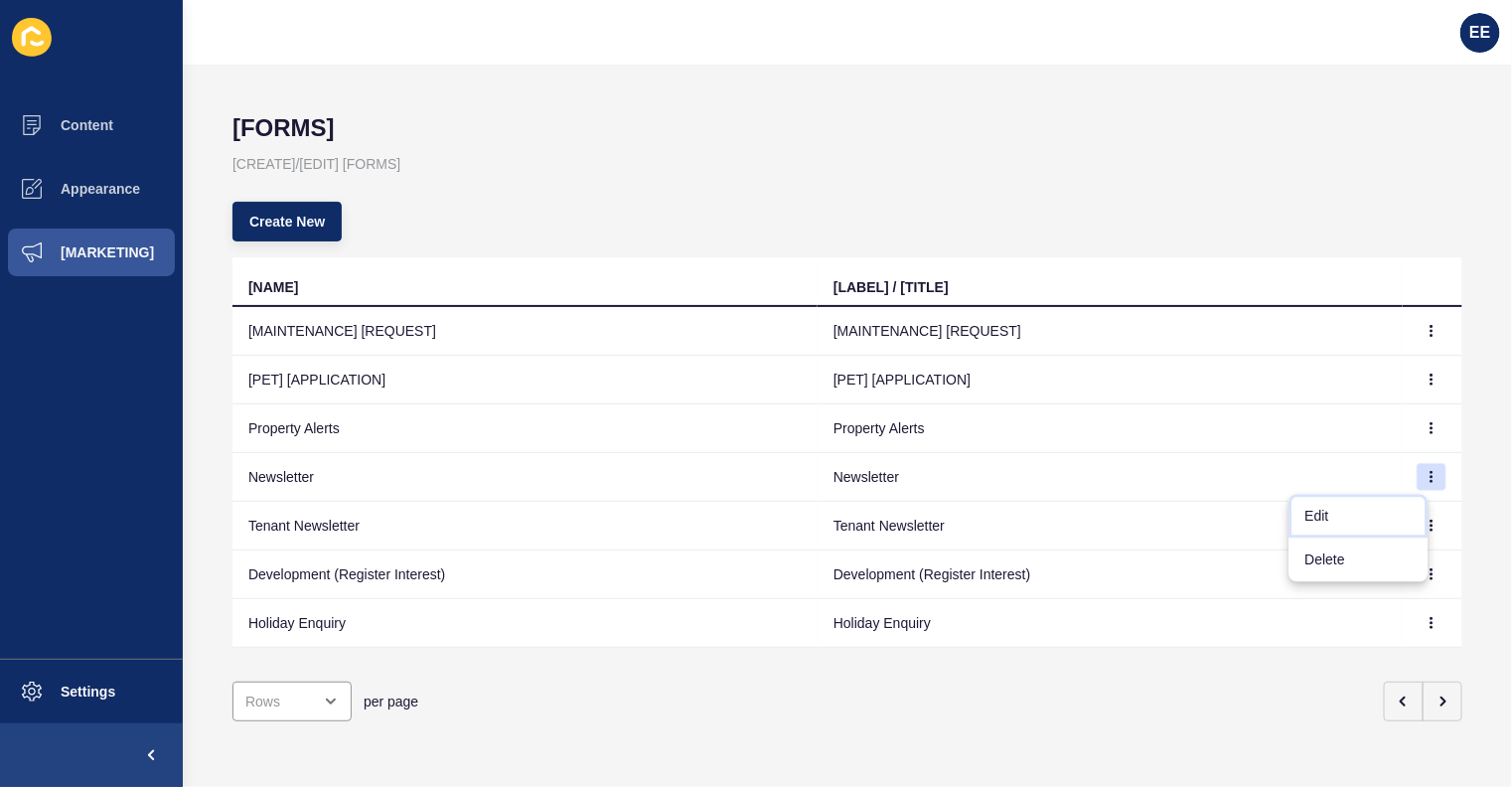 click on "Edit" at bounding box center [1359, 517] 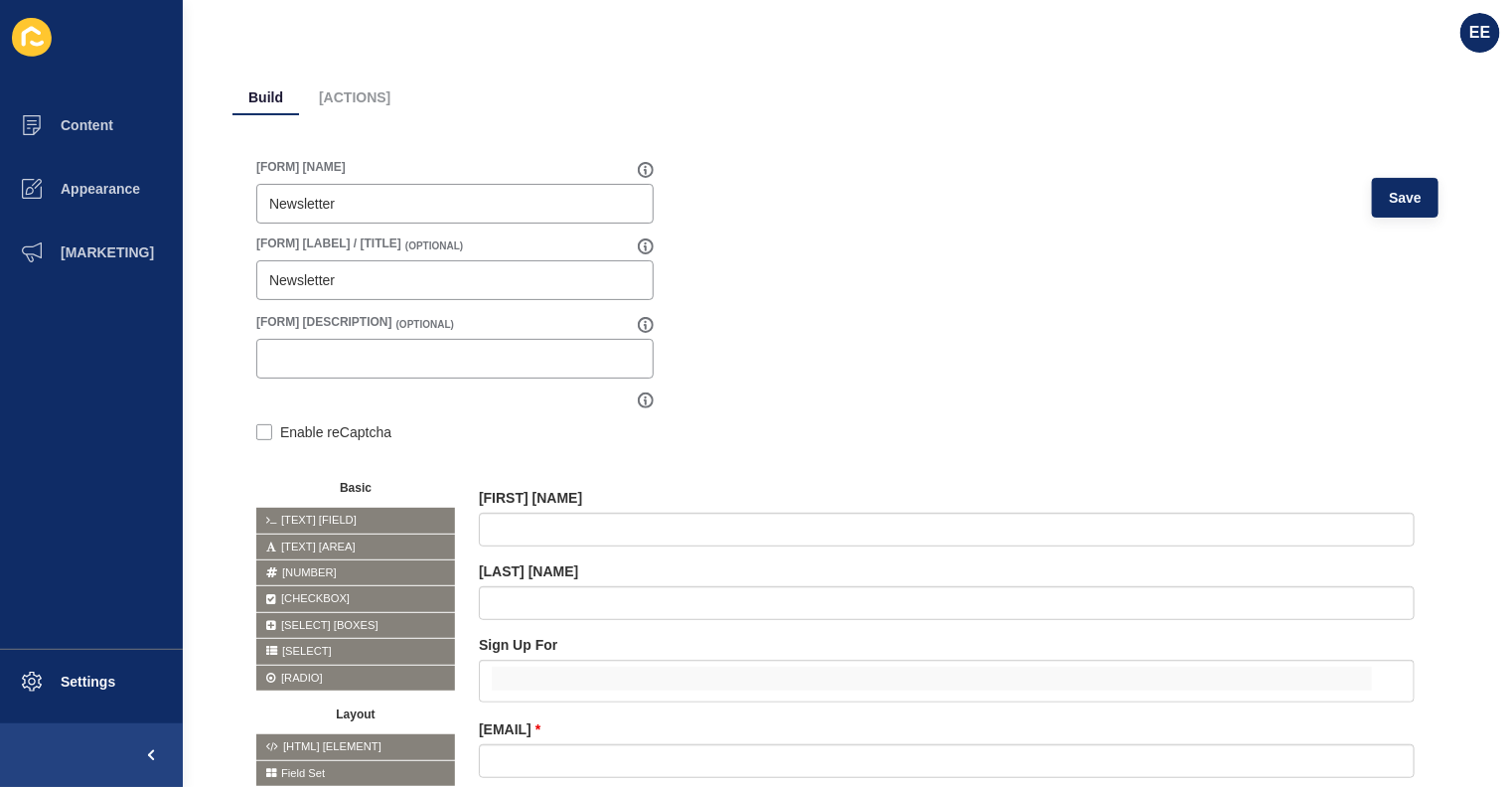 scroll, scrollTop: 0, scrollLeft: 0, axis: both 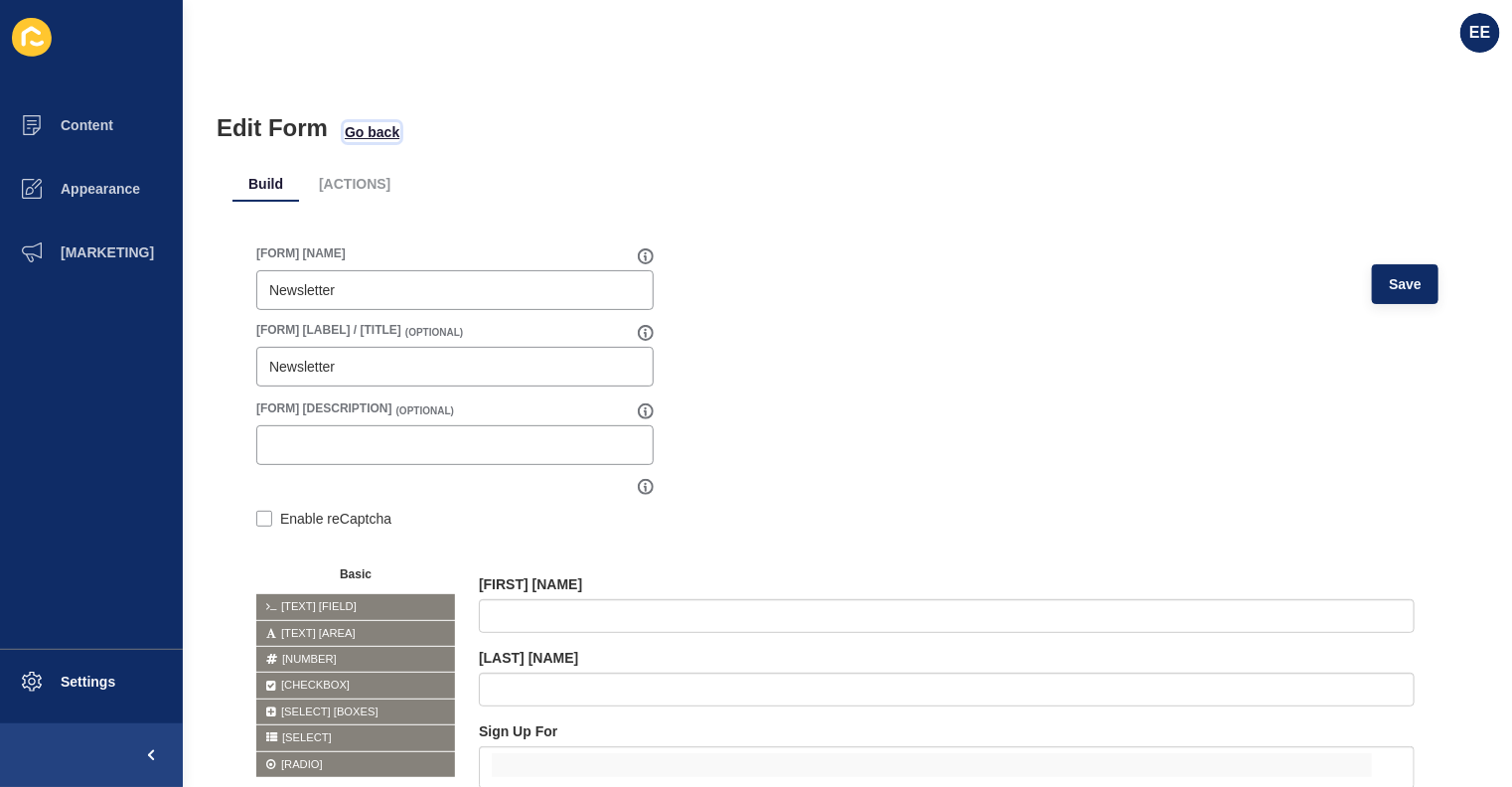 click on "Go back" at bounding box center [372, 132] 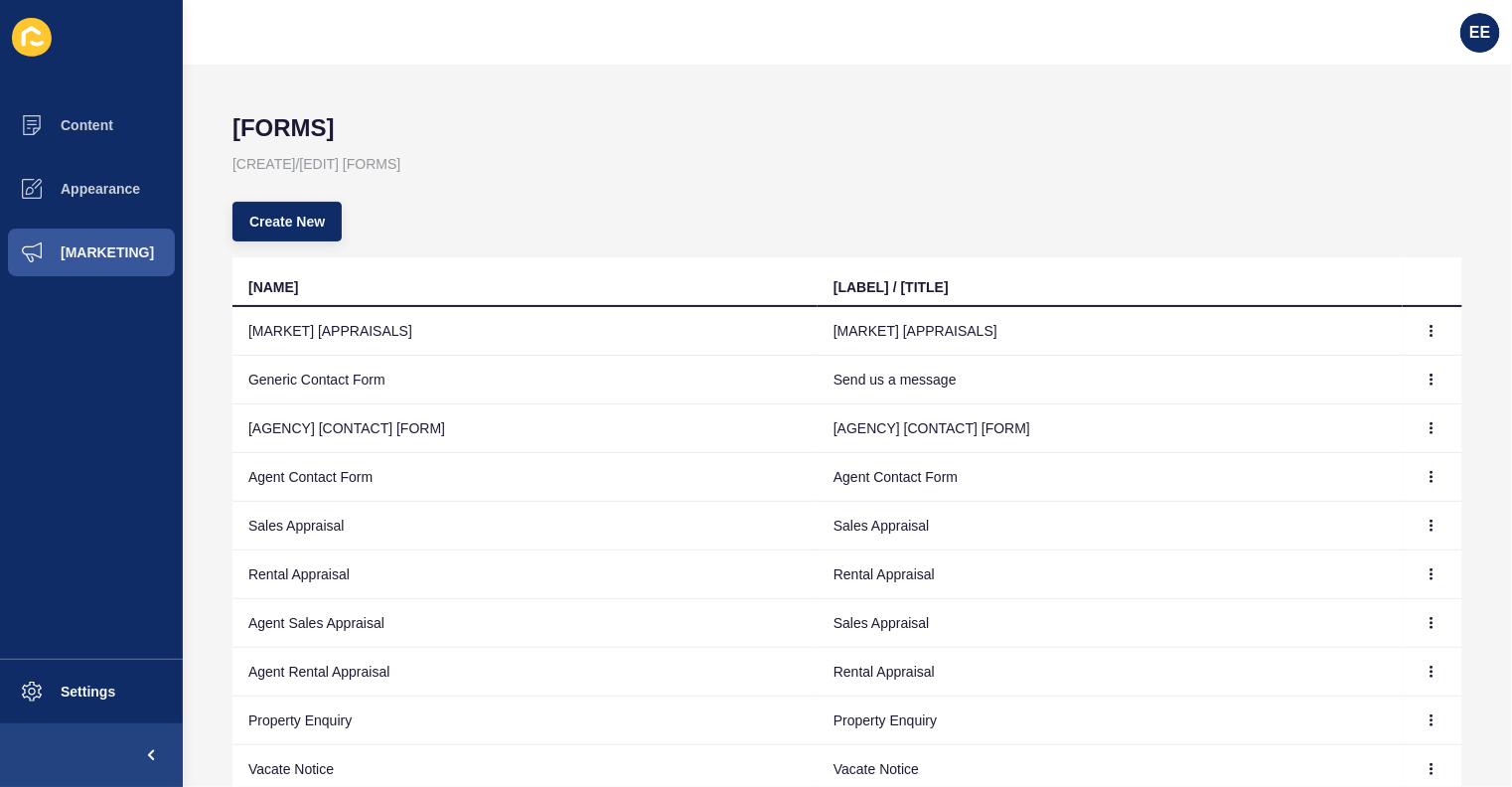 scroll, scrollTop: 145, scrollLeft: 0, axis: vertical 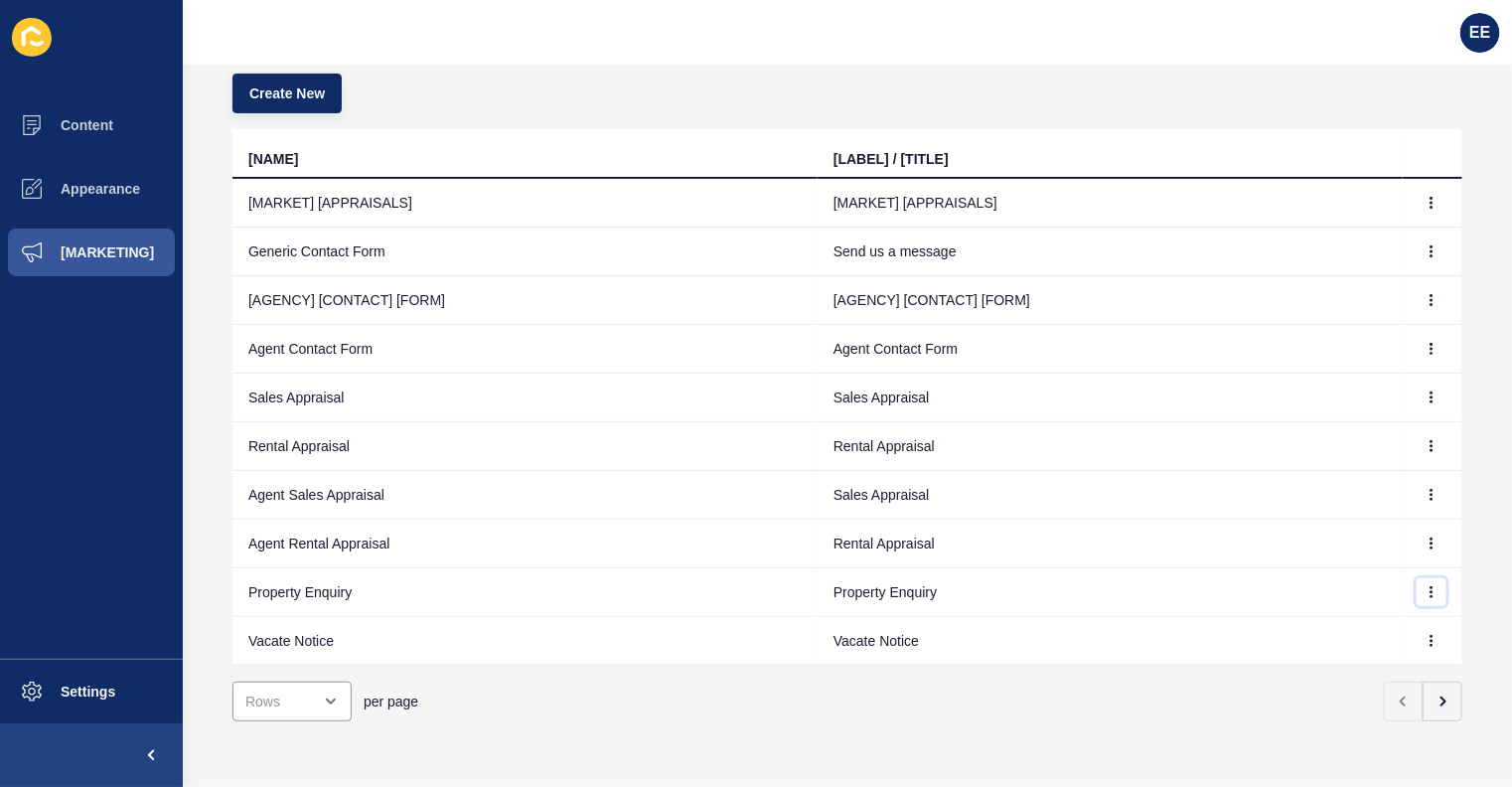 click at bounding box center [1432, 203] 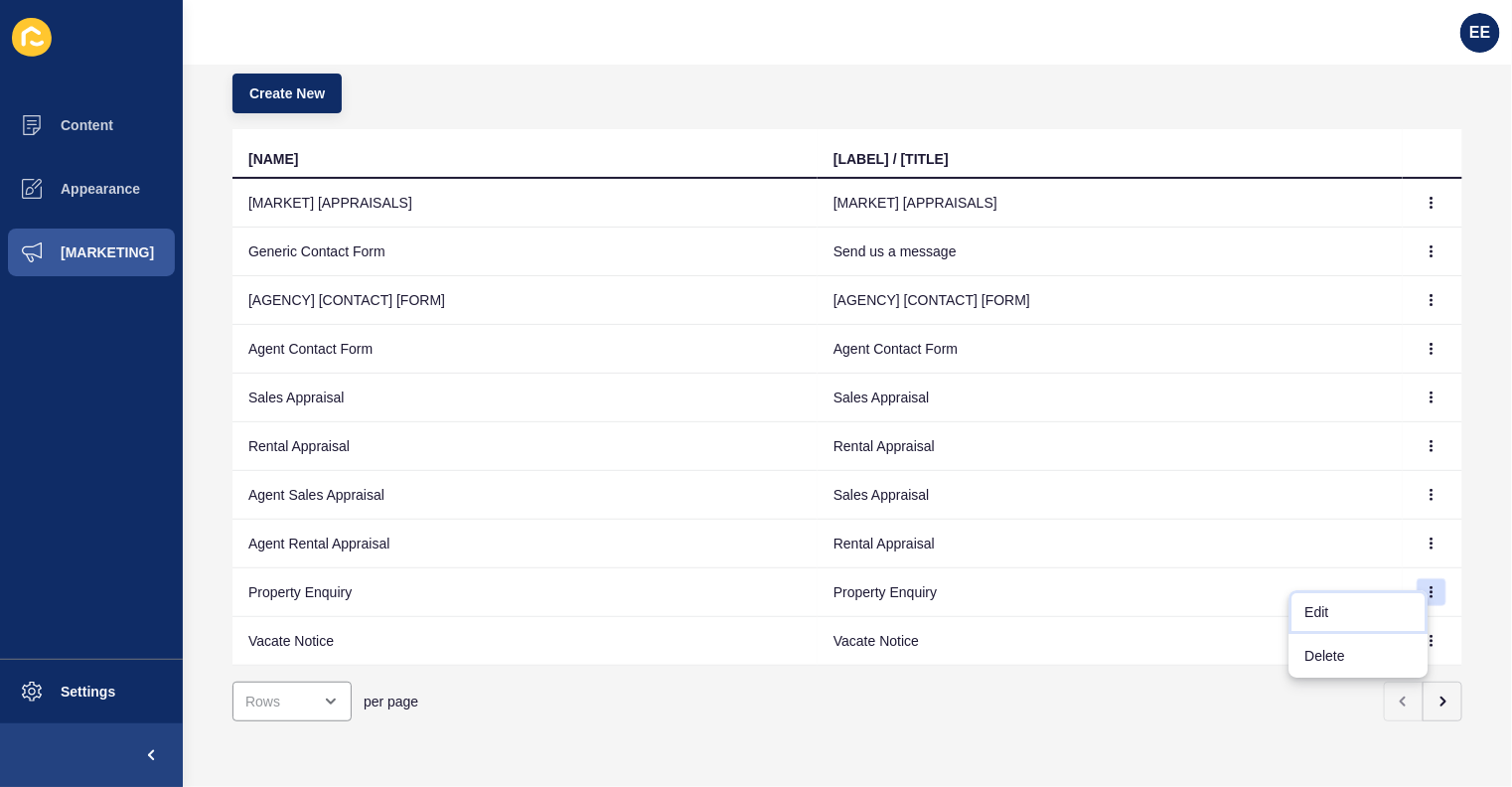 click on "Edit" at bounding box center (1359, 612) 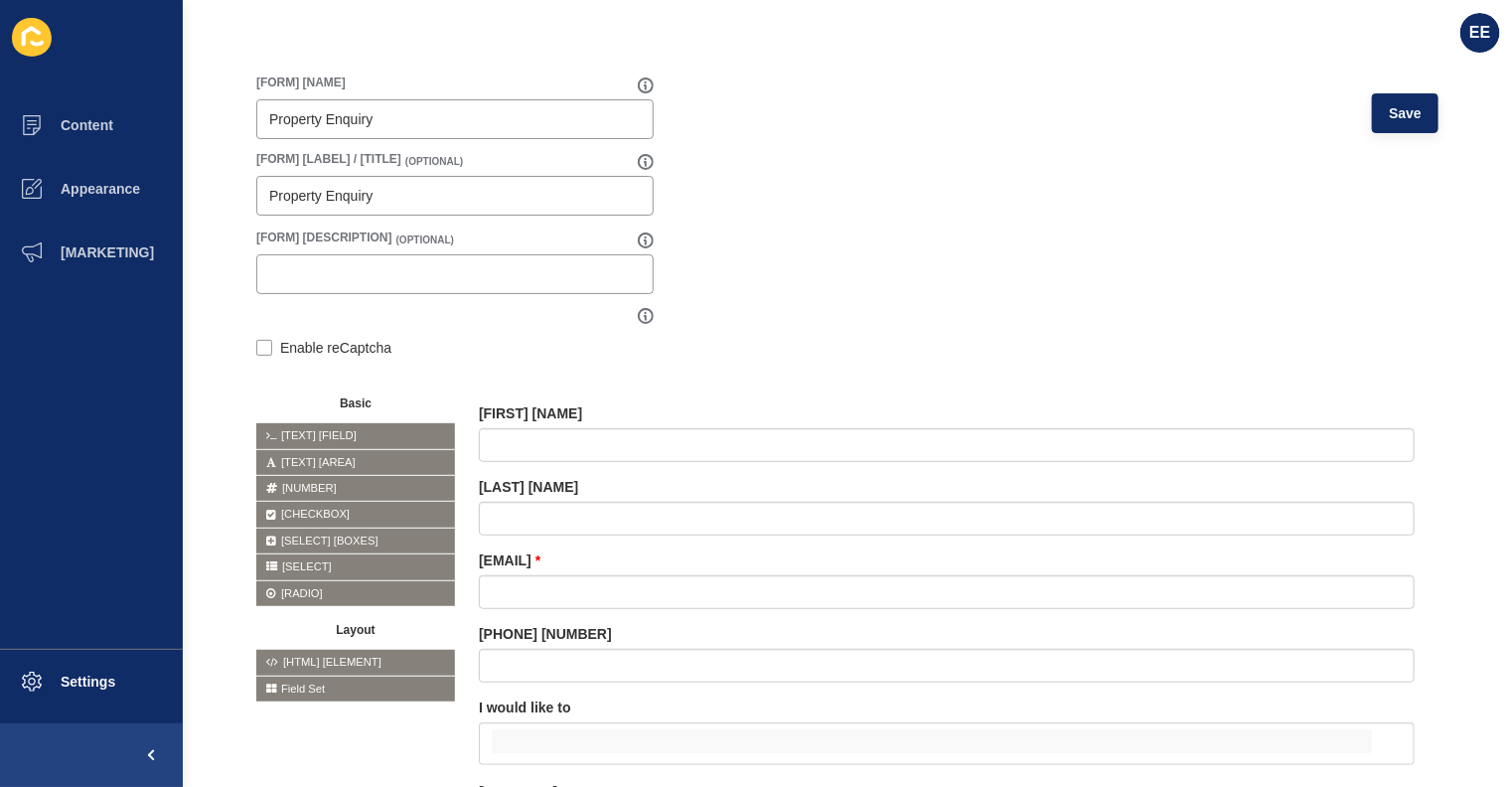 scroll, scrollTop: 0, scrollLeft: 0, axis: both 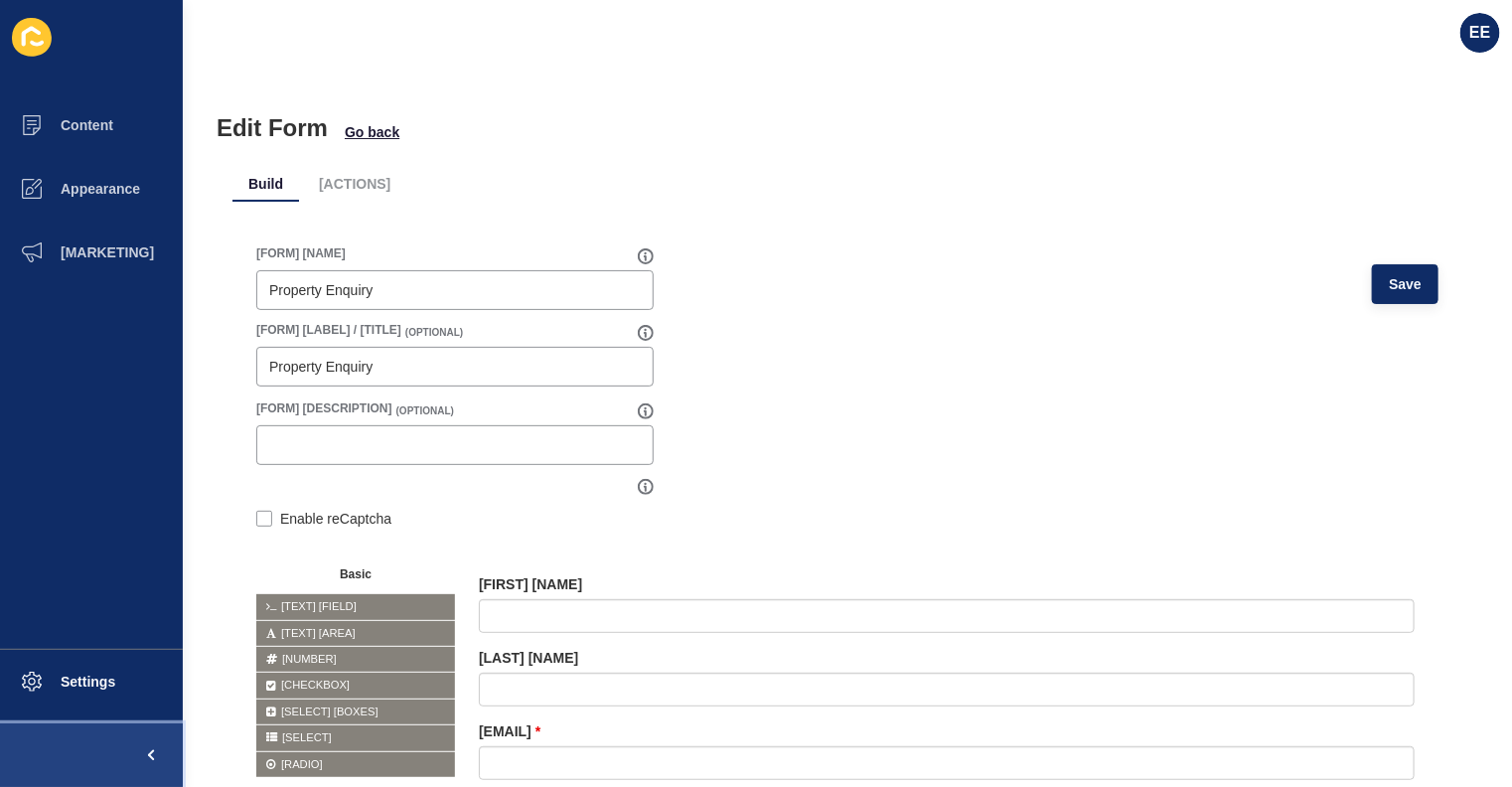 click at bounding box center (91, 755) 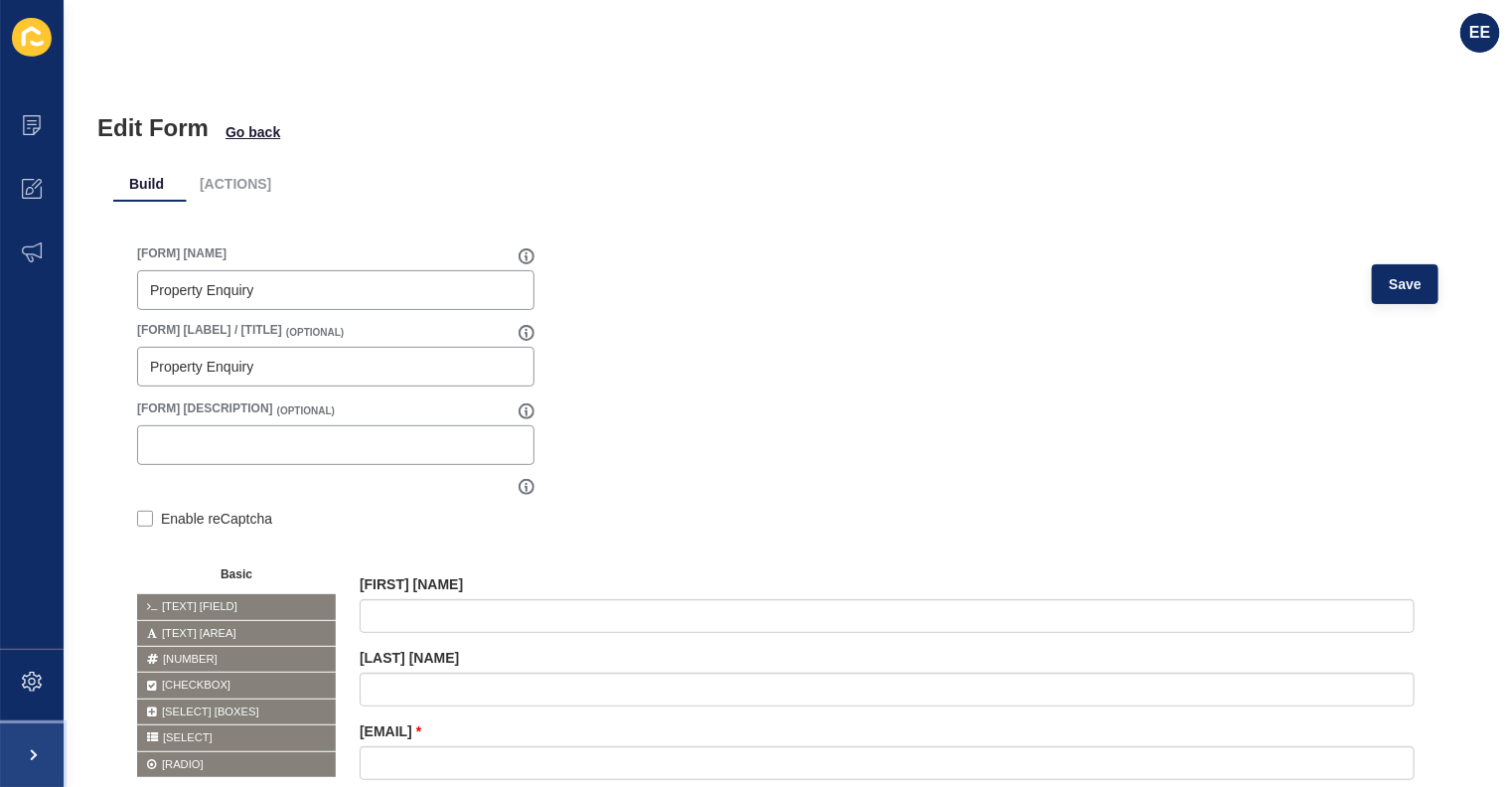 click at bounding box center (32, 755) 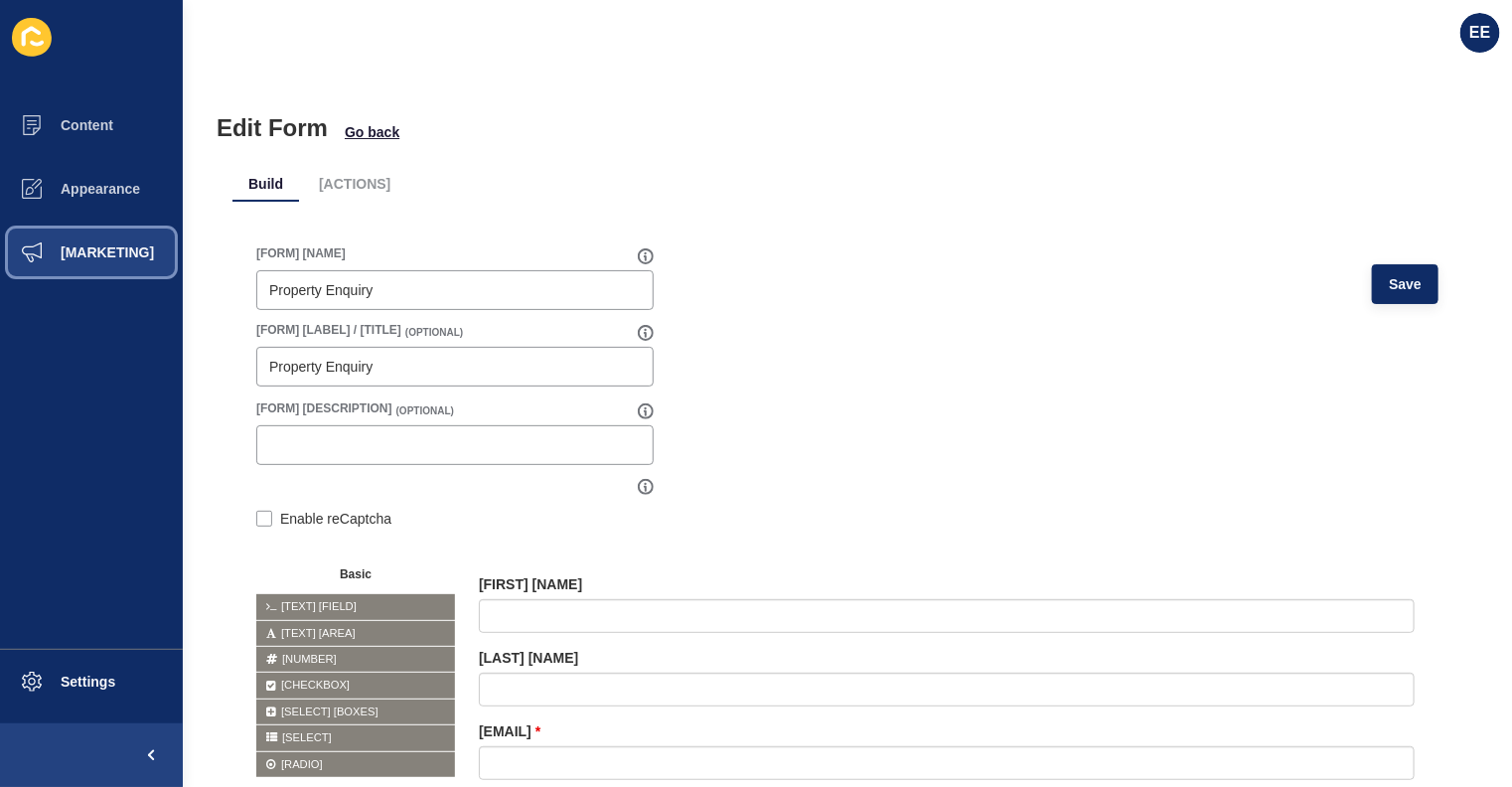 click on "[MARKETING]" at bounding box center (76, 252) 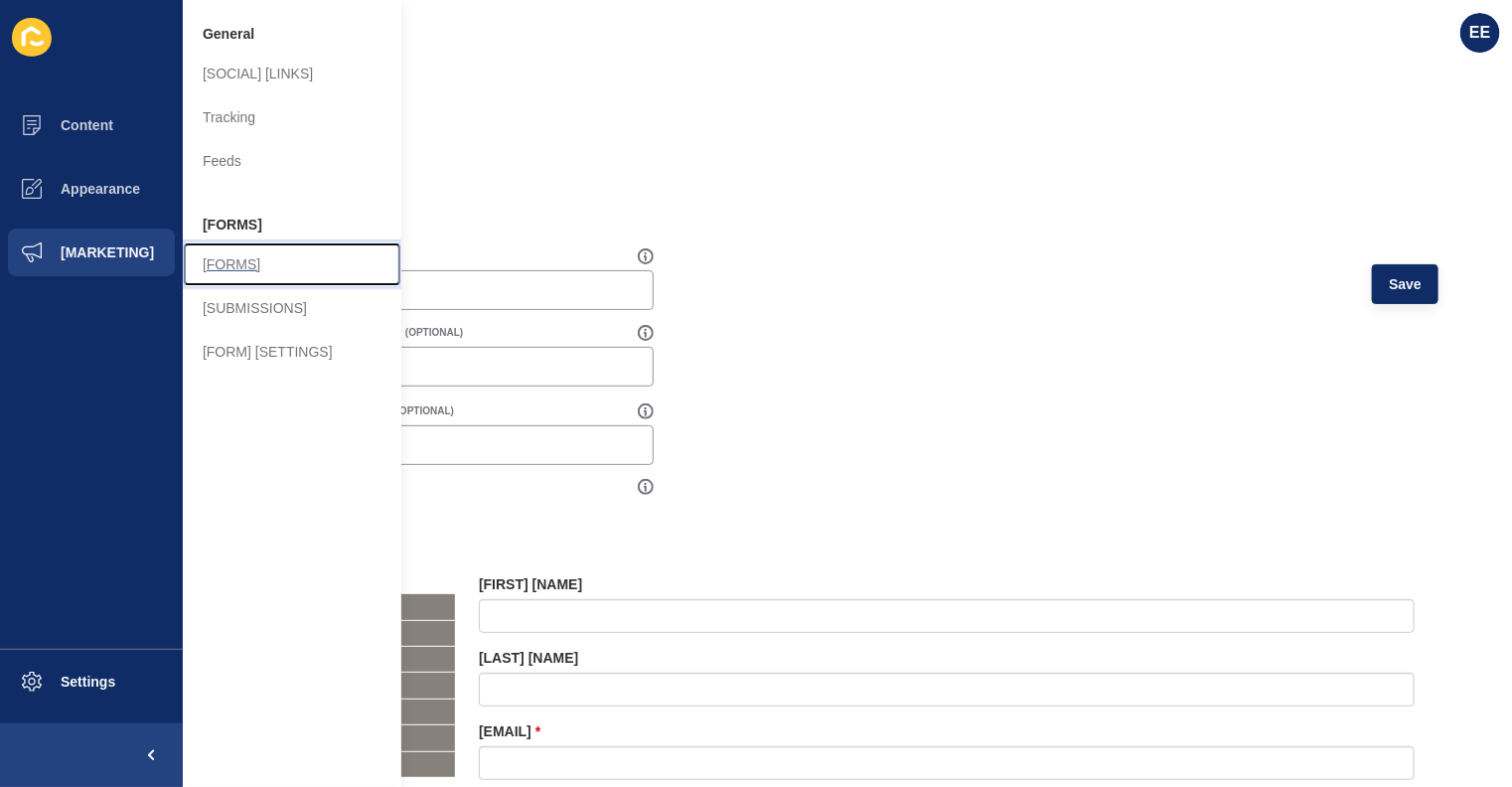 click on "[FORMS]" at bounding box center [292, 264] 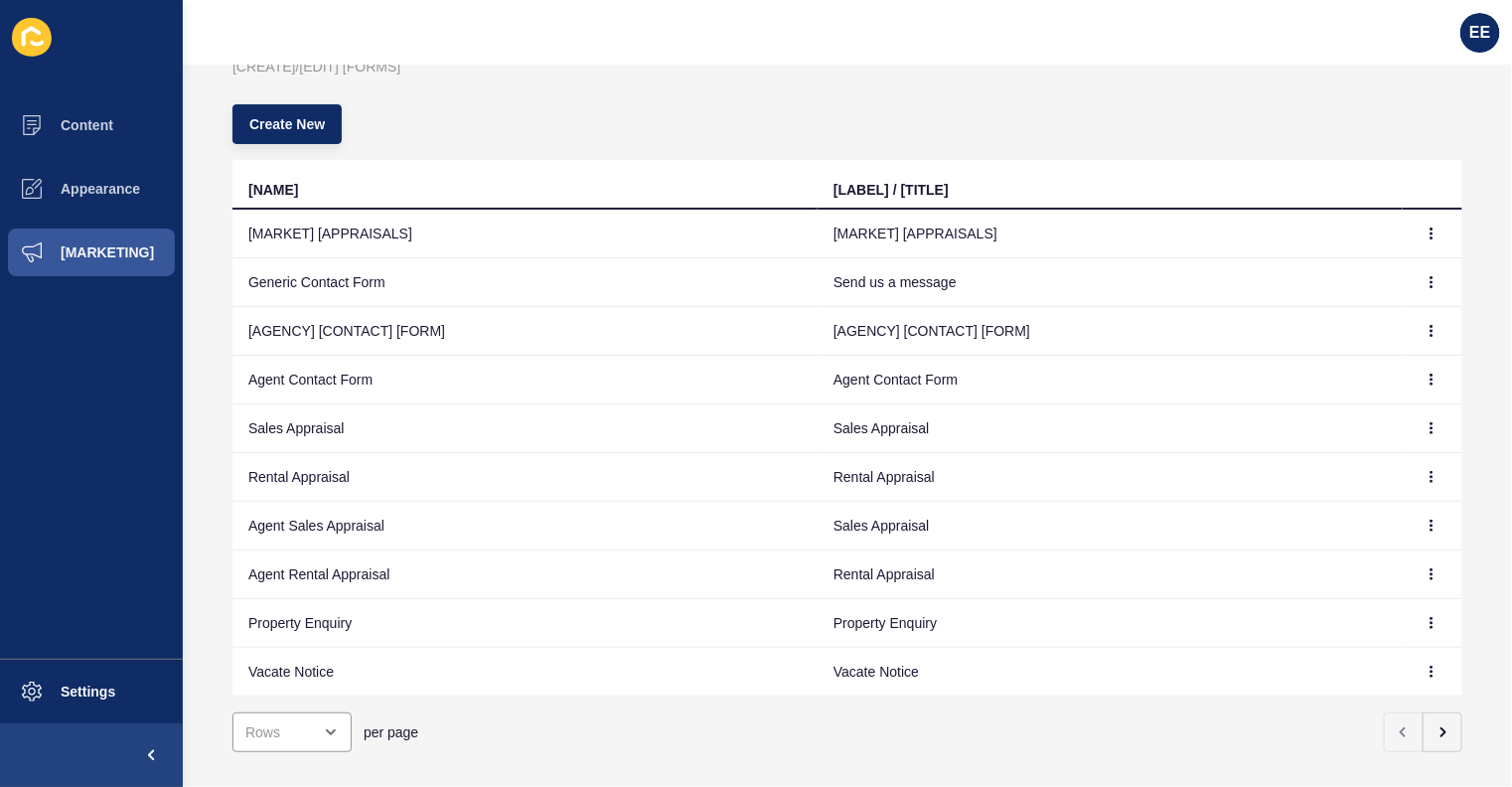 scroll, scrollTop: 145, scrollLeft: 0, axis: vertical 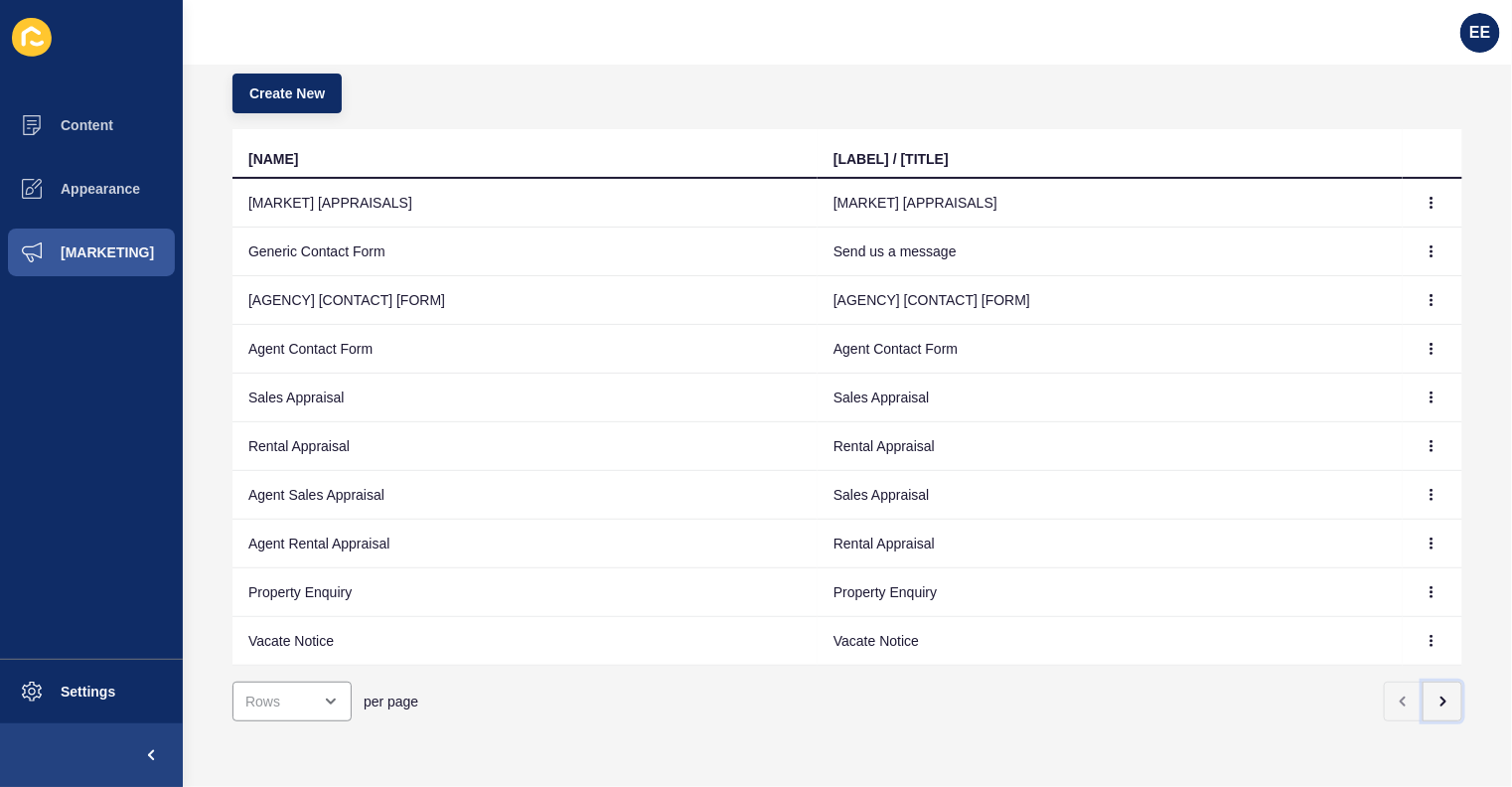 click at bounding box center [1442, 702] 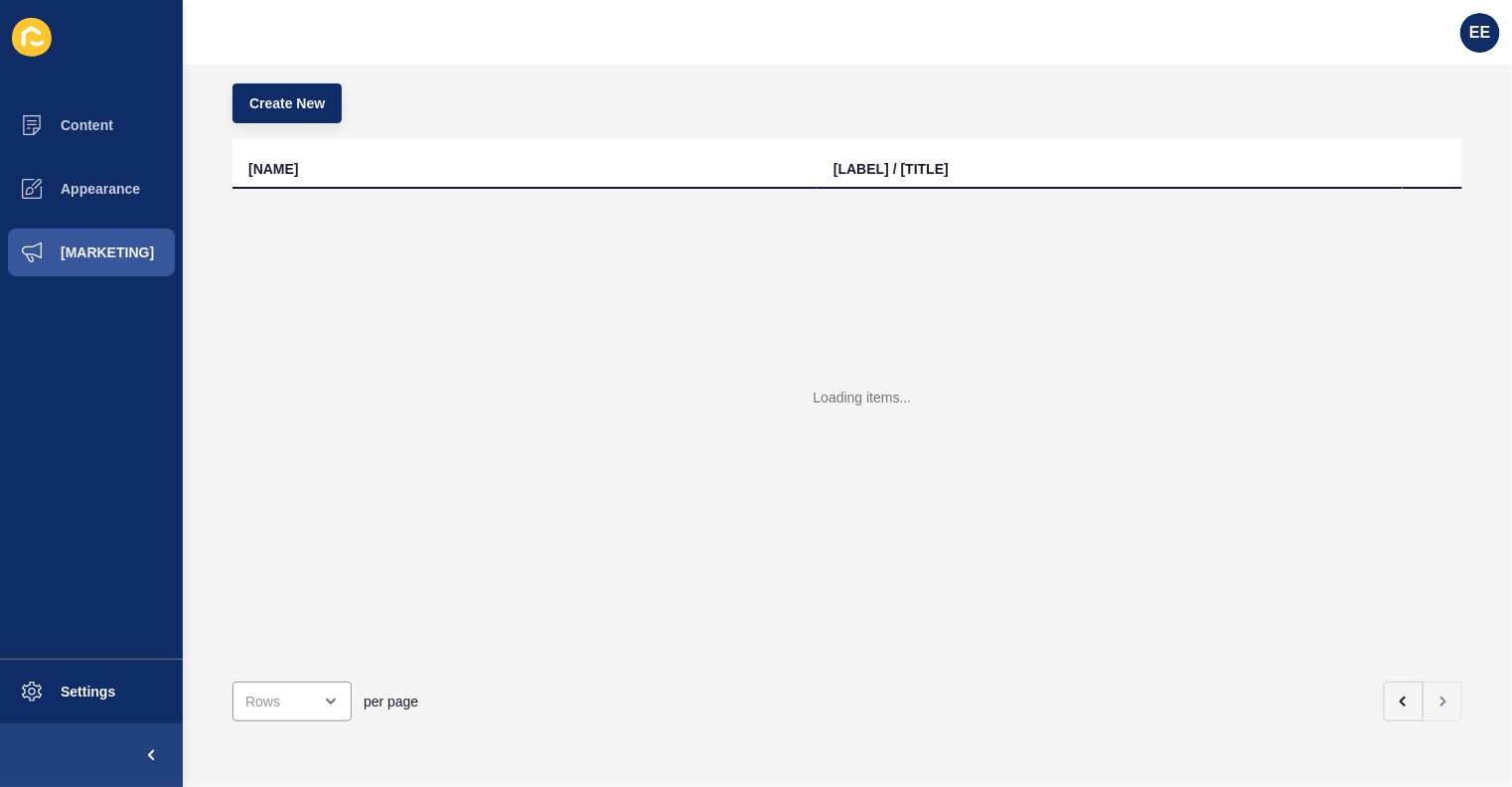 scroll, scrollTop: 0, scrollLeft: 0, axis: both 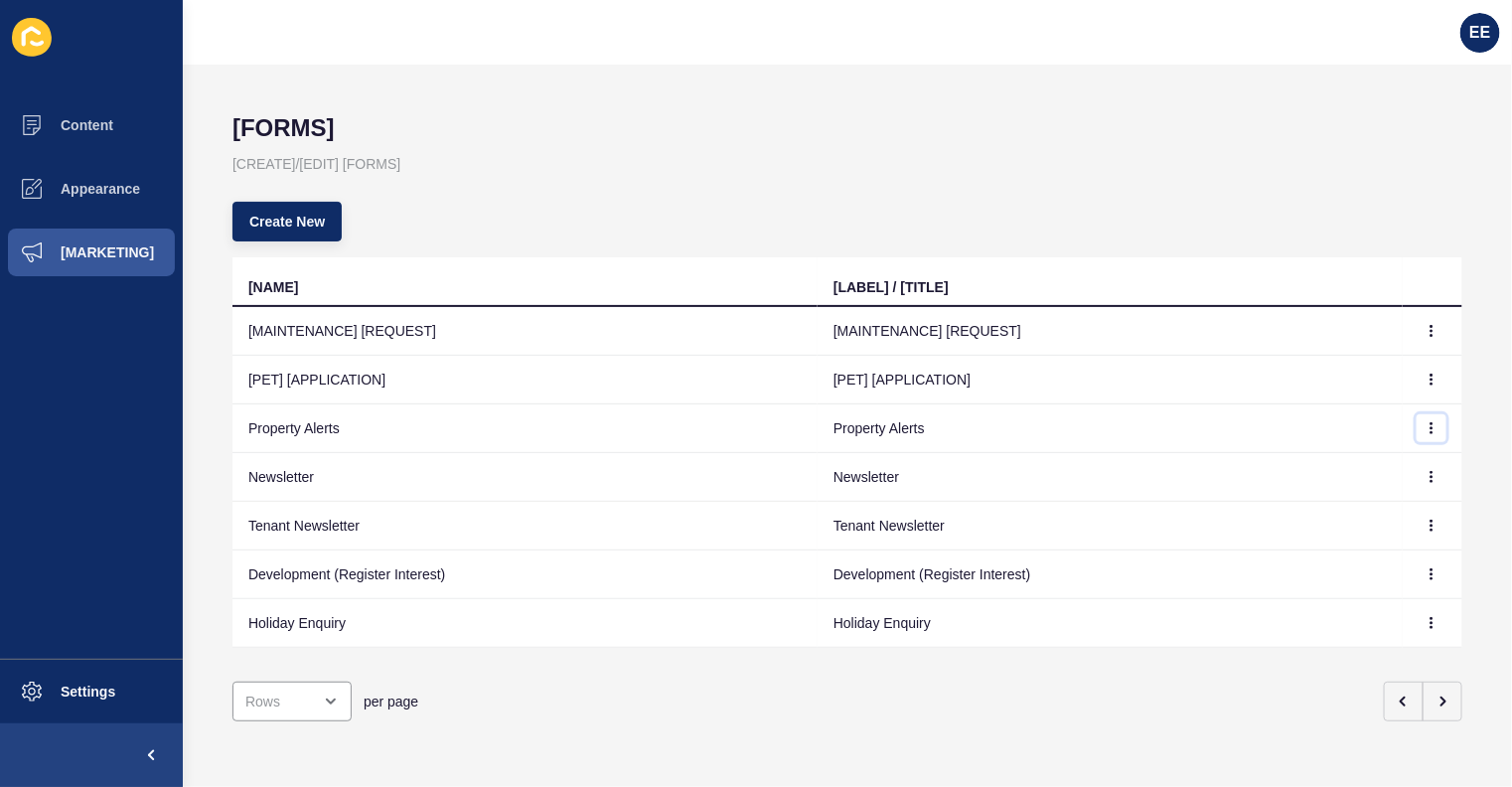 click at bounding box center (1432, 331) 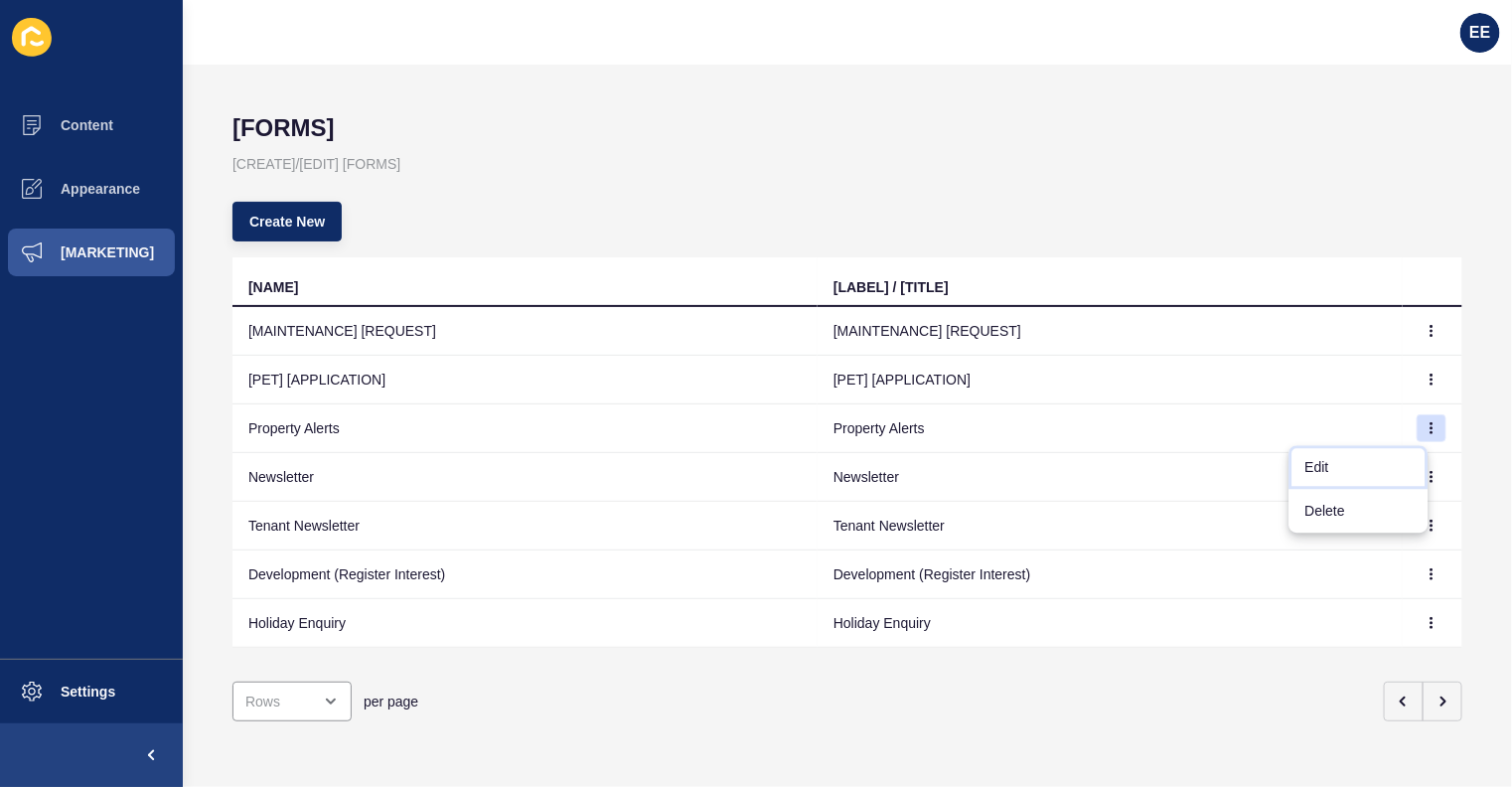 click on "Edit" at bounding box center [1359, 467] 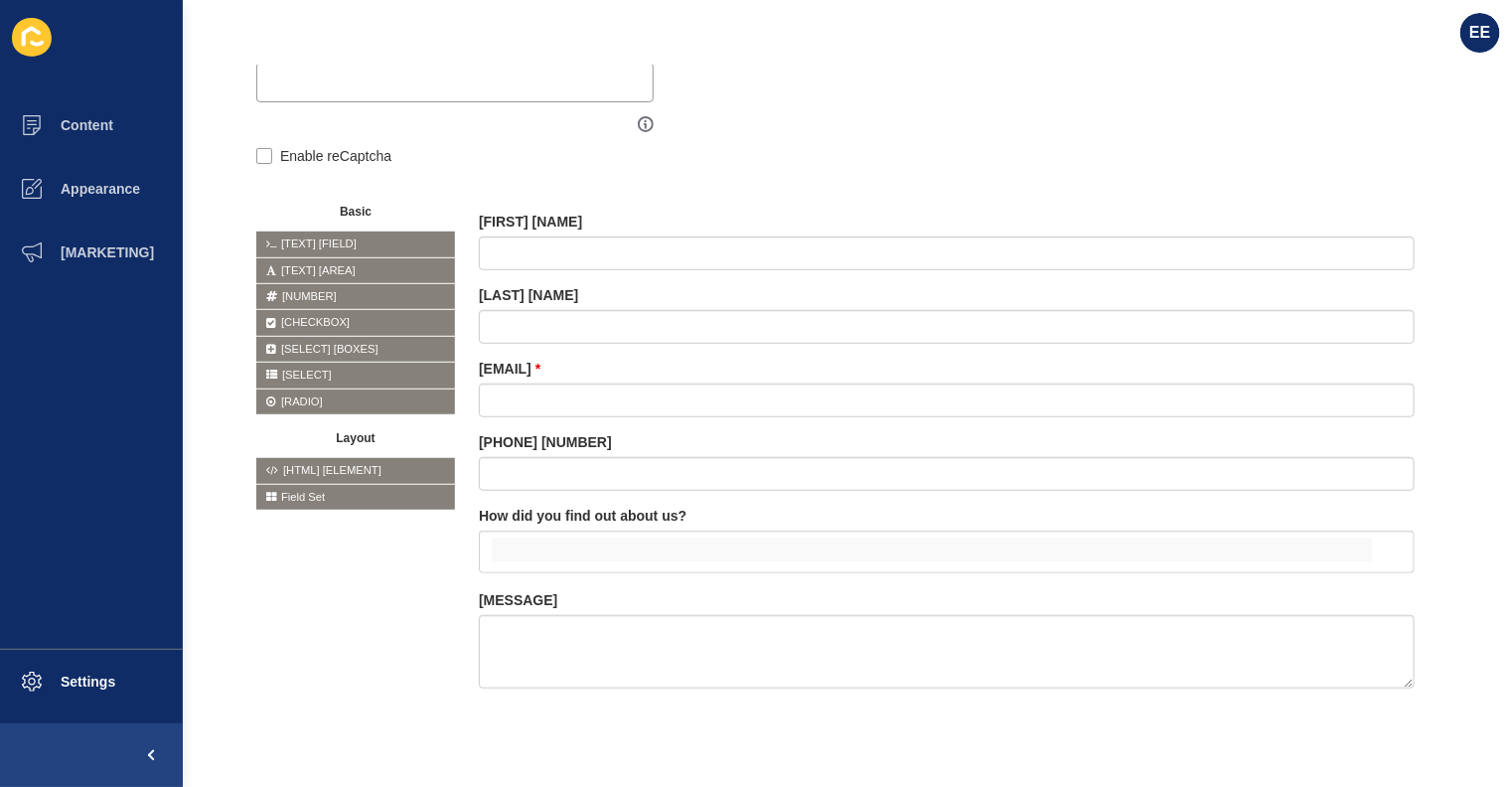 scroll, scrollTop: 404, scrollLeft: 0, axis: vertical 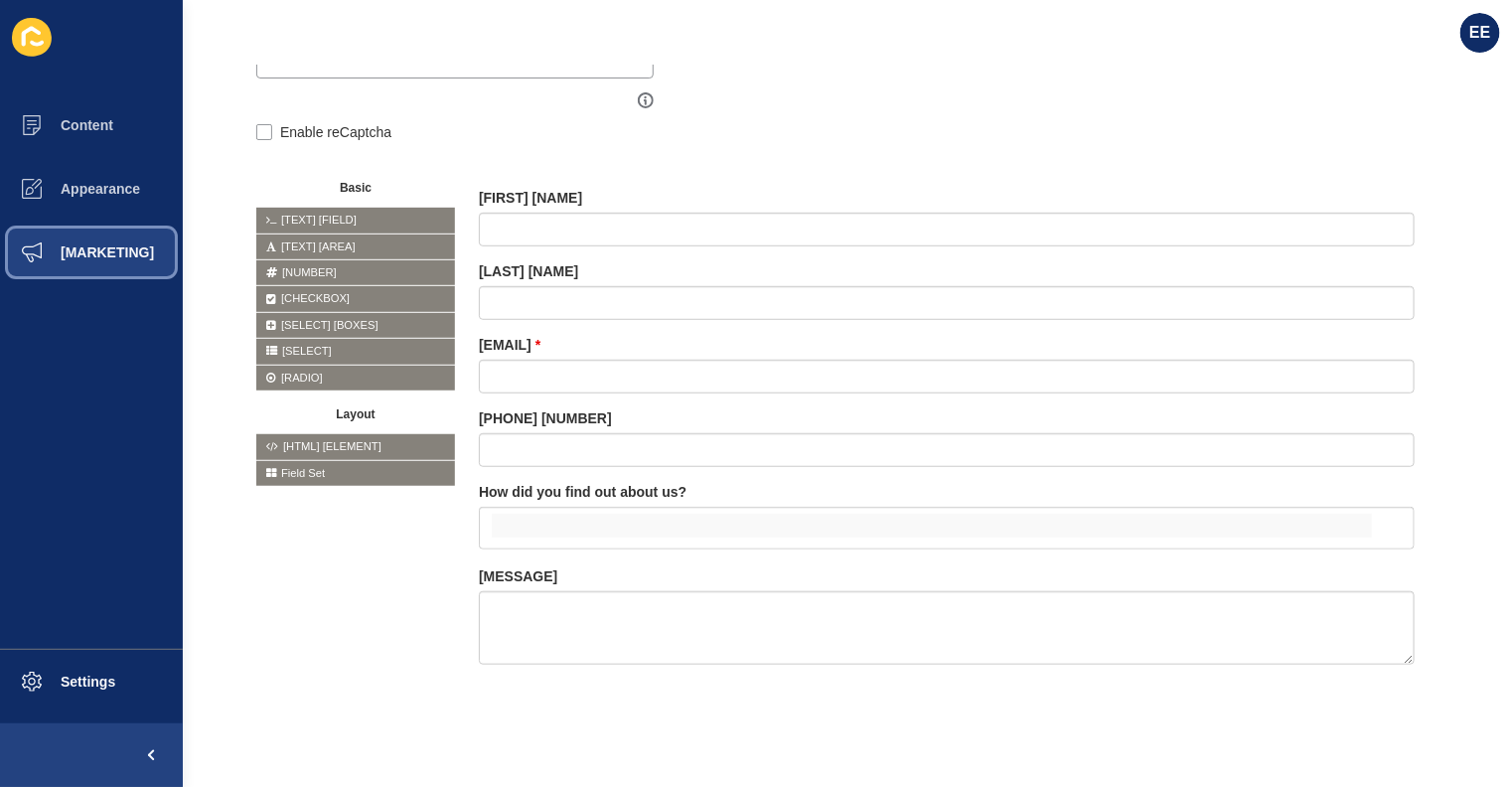 click on "[MARKETING]" at bounding box center [91, 252] 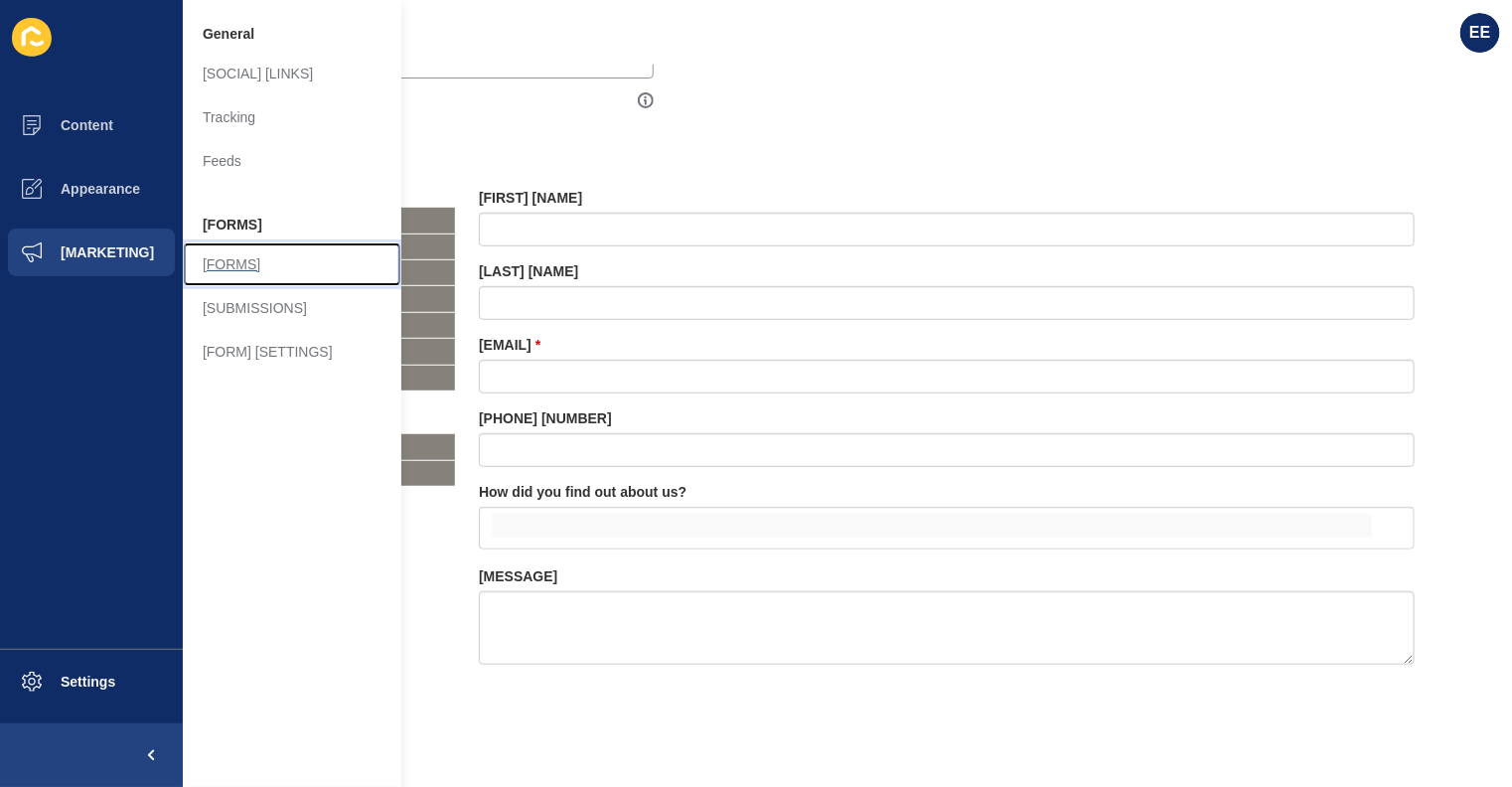 click on "[FORMS]" at bounding box center [292, 264] 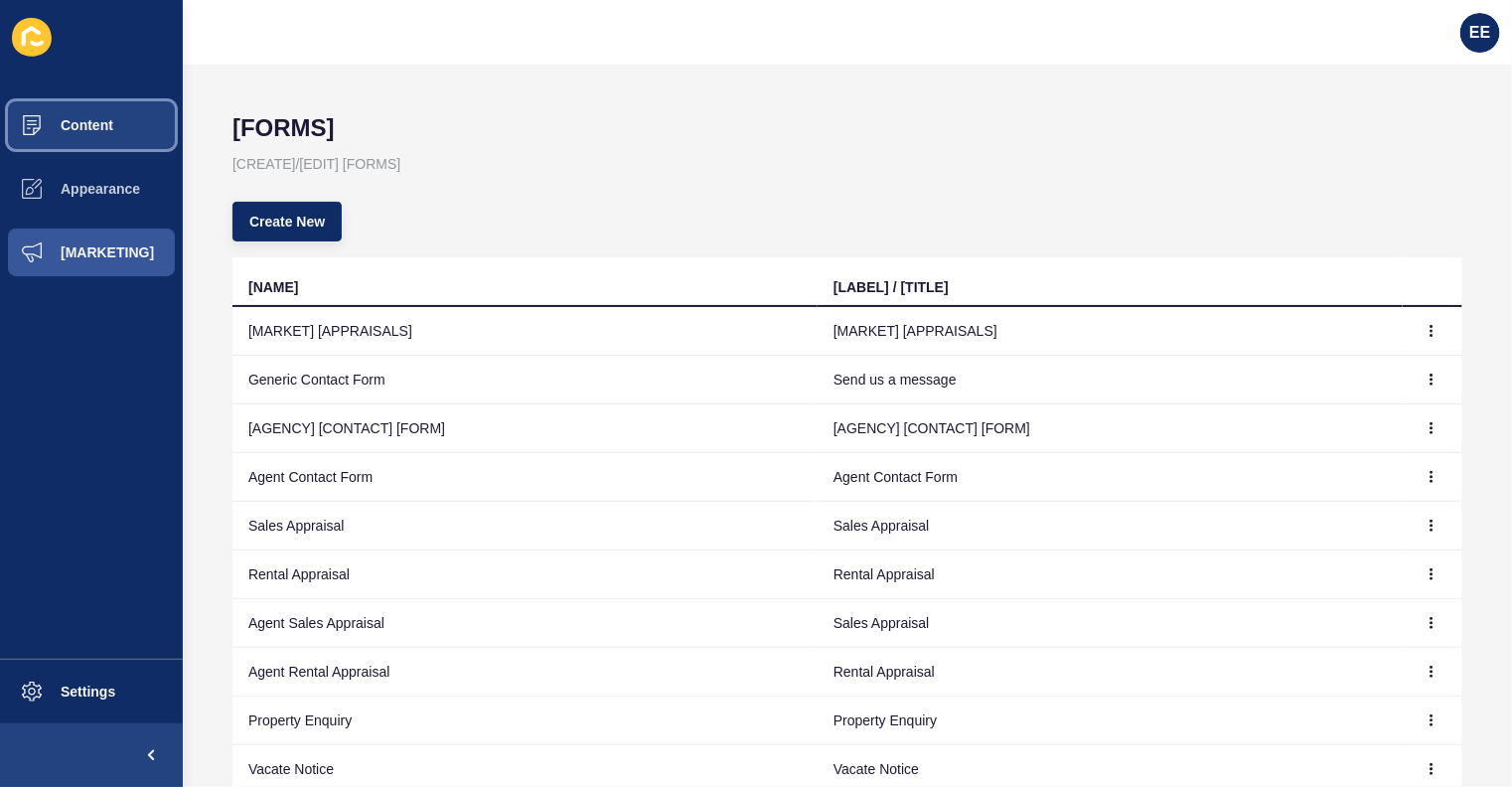 click on "Content" at bounding box center [55, 125] 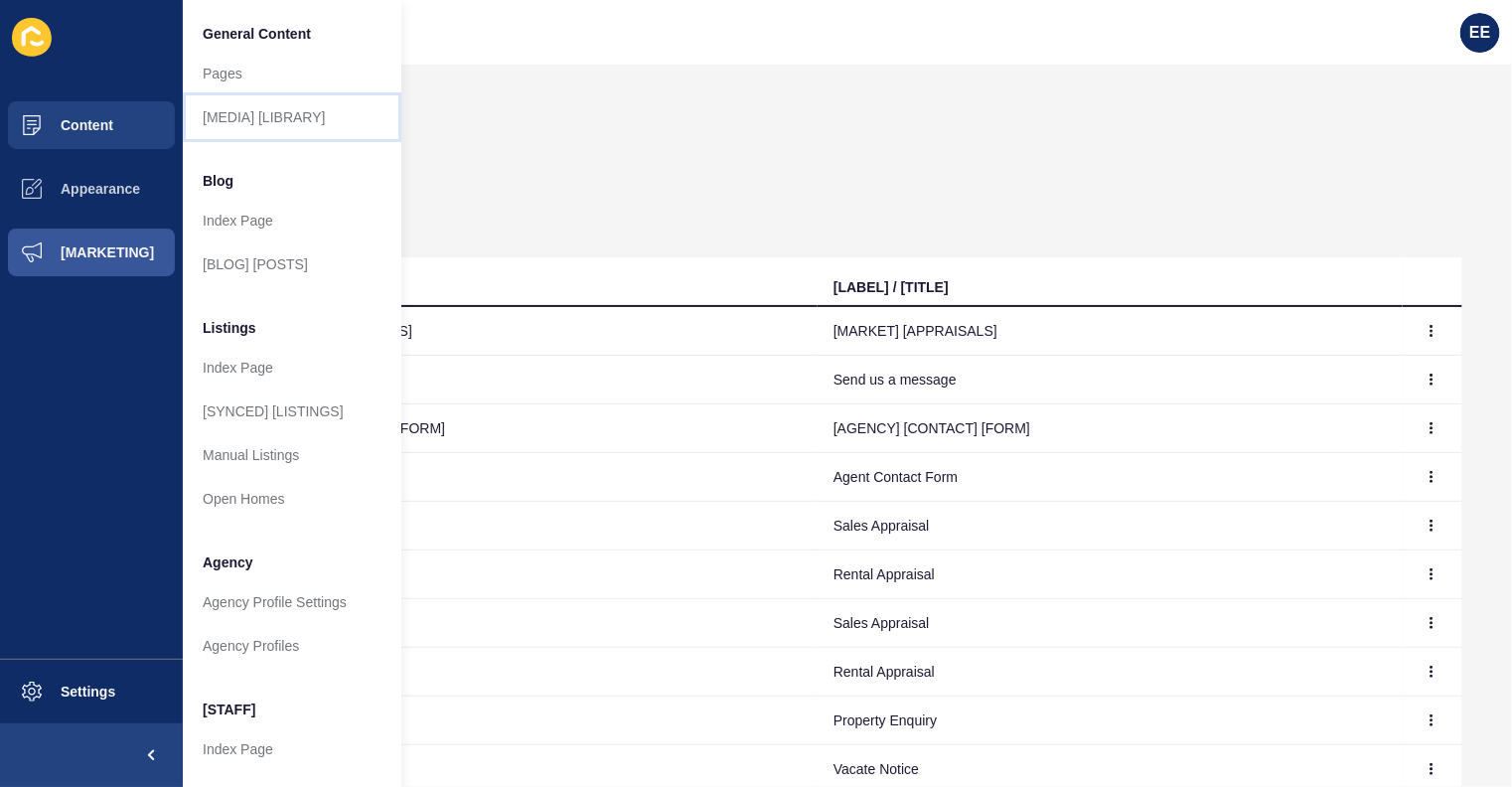 click on "[MEDIA] [LIBRARY]" at bounding box center (292, 117) 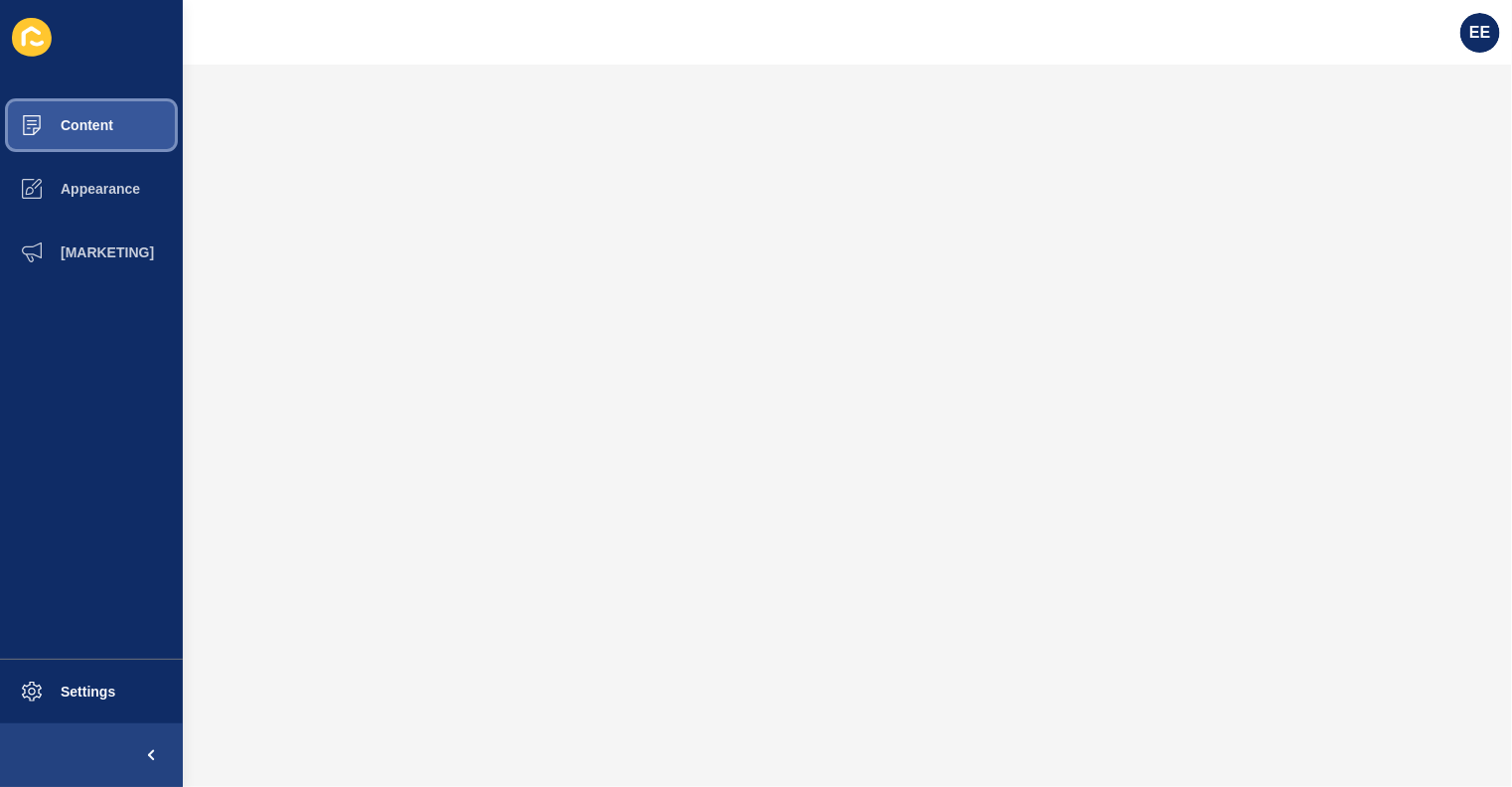 click on "Content" at bounding box center [91, 125] 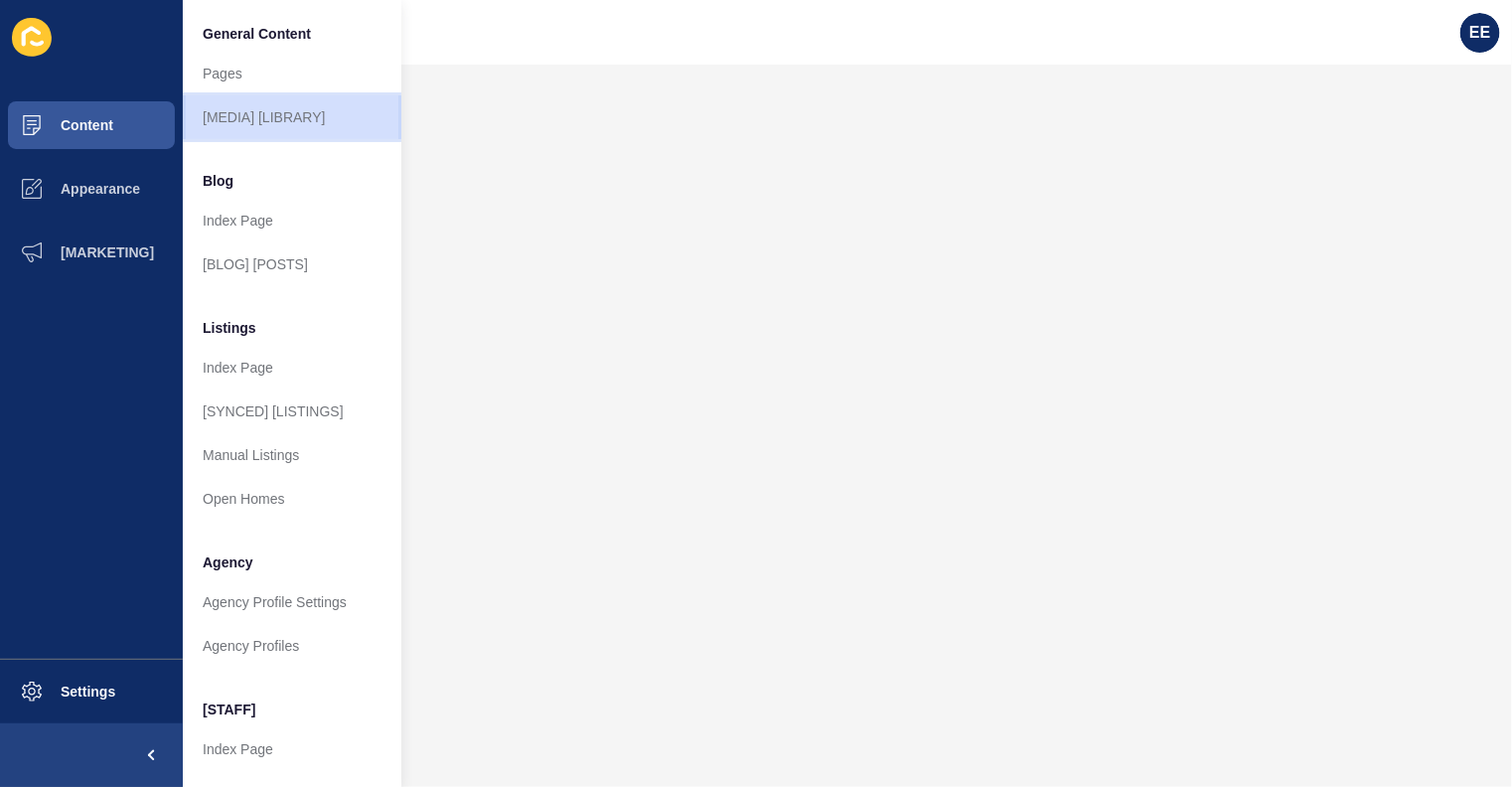 click on "[MEDIA] [LIBRARY]" at bounding box center [292, 117] 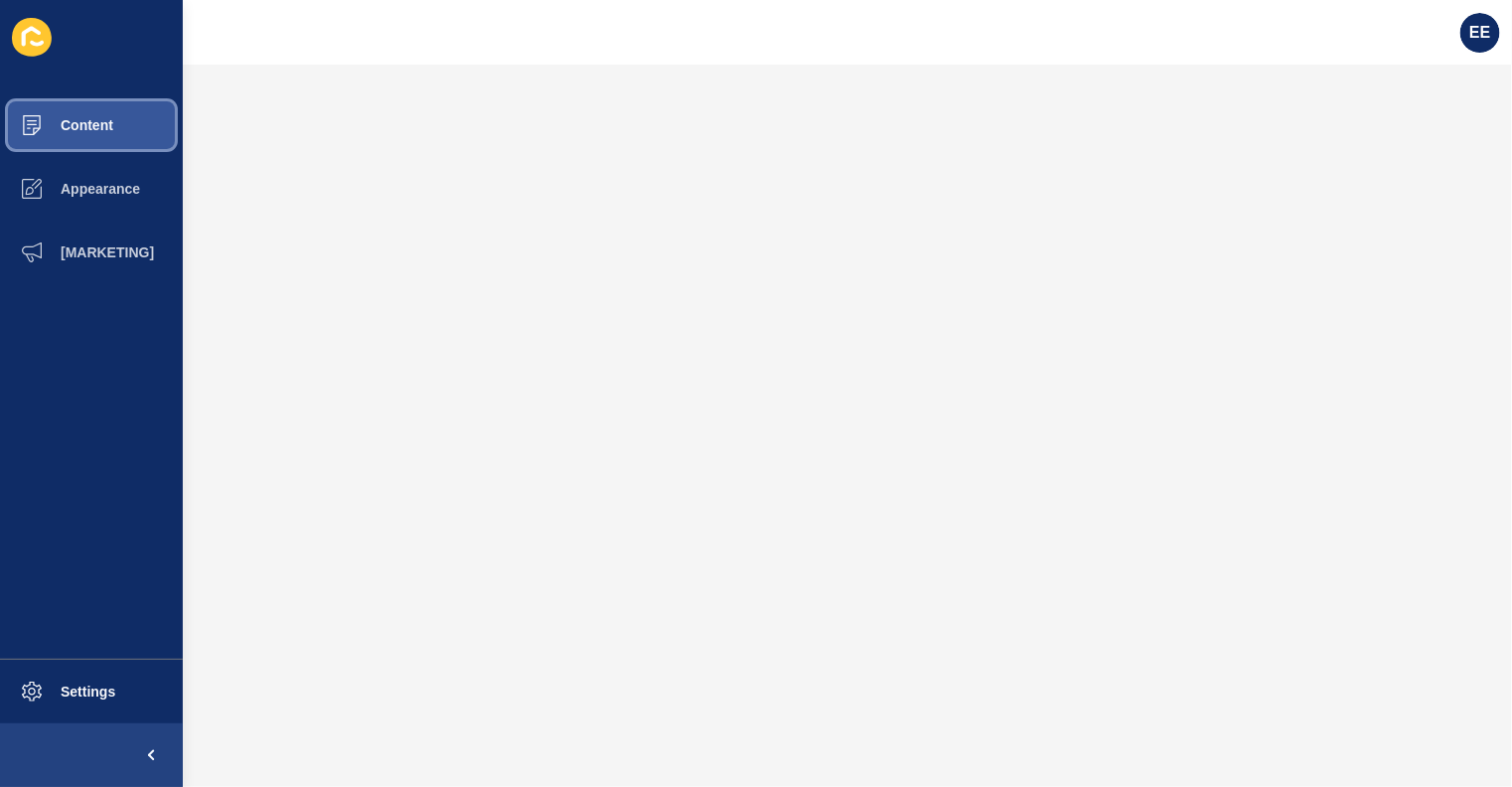 click on "Content" at bounding box center (91, 125) 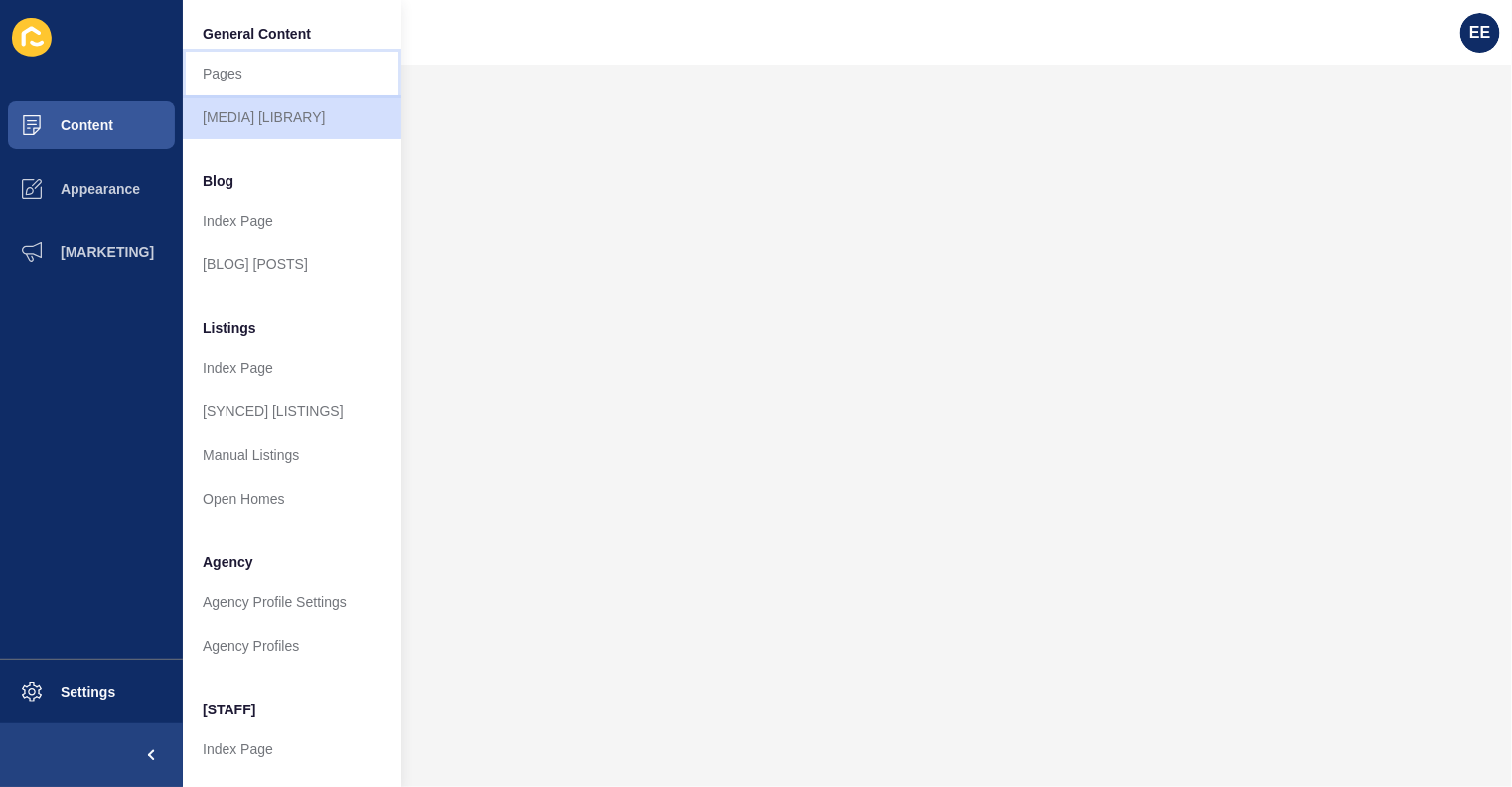 click on "Pages" at bounding box center [292, 74] 